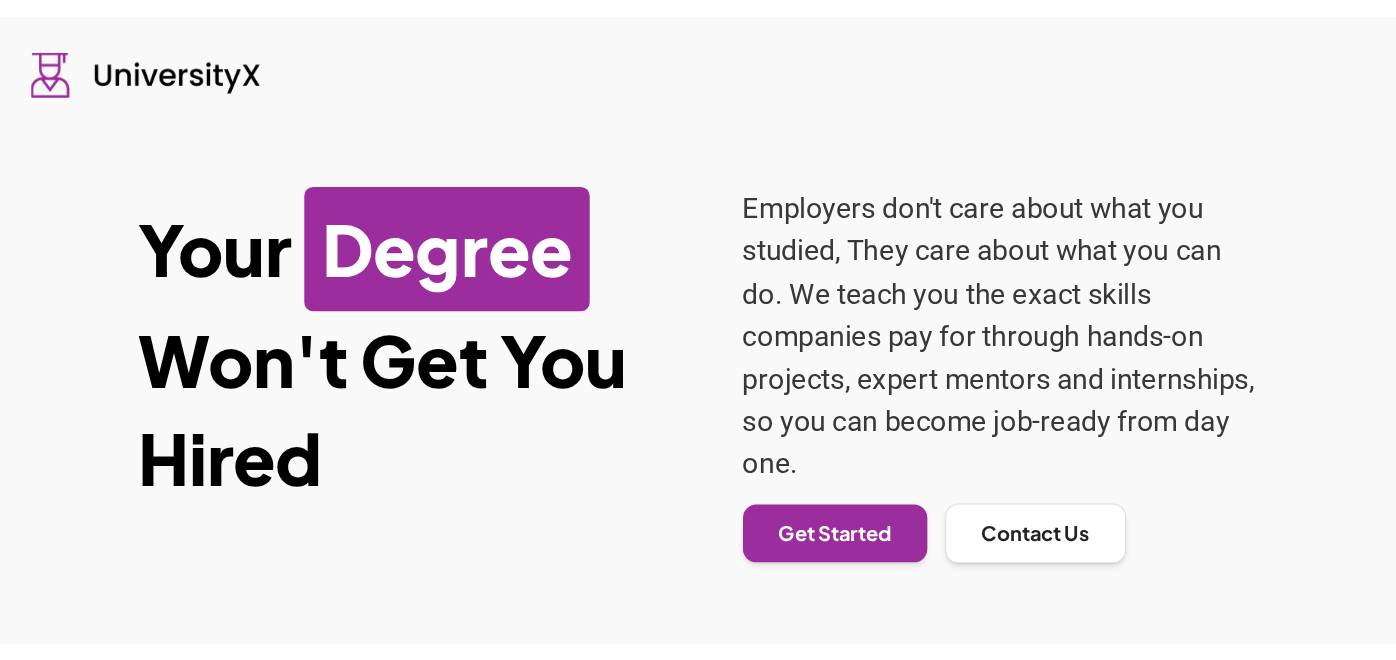 scroll, scrollTop: 0, scrollLeft: 0, axis: both 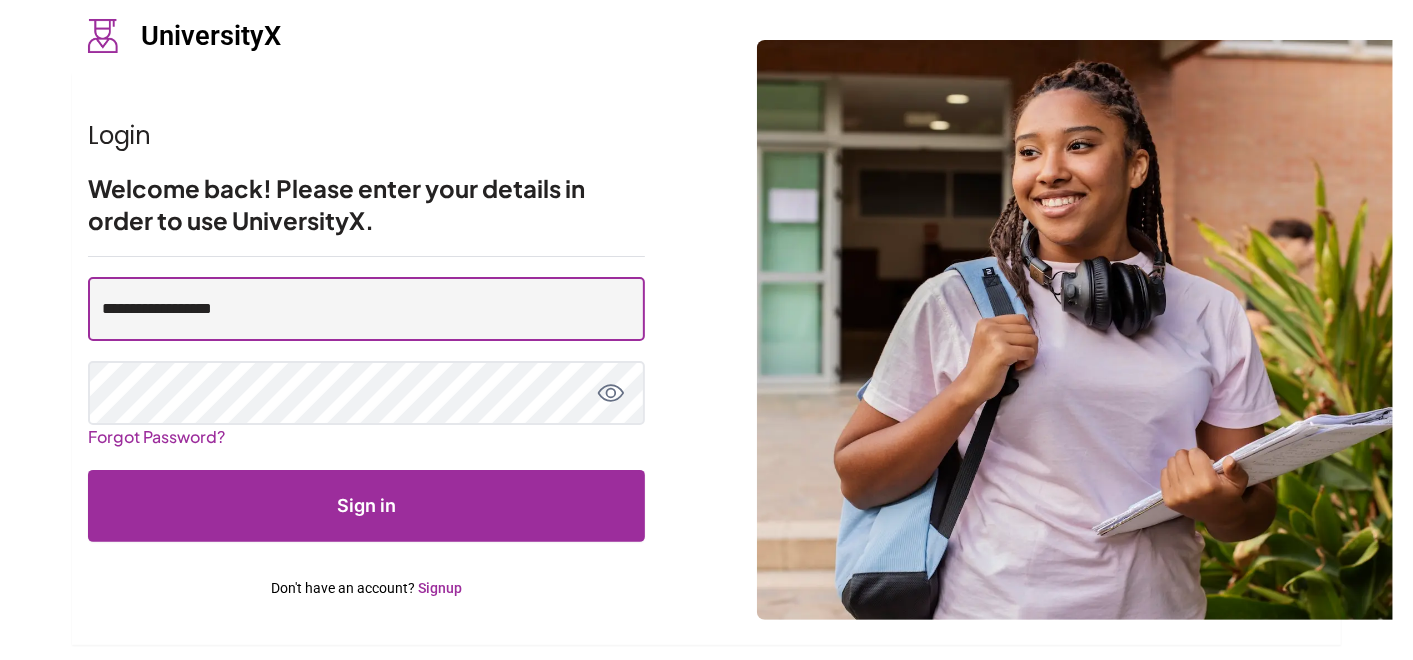 click on "**********" at bounding box center (366, 309) 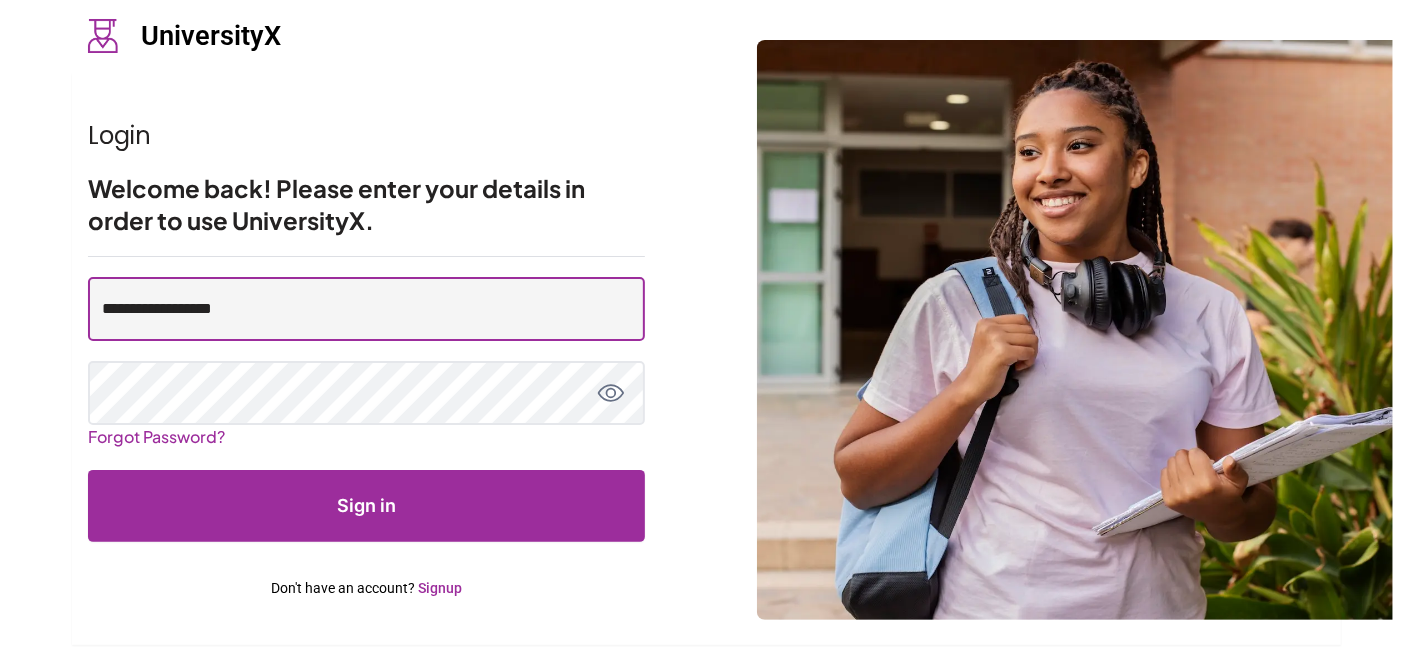 type on "**********" 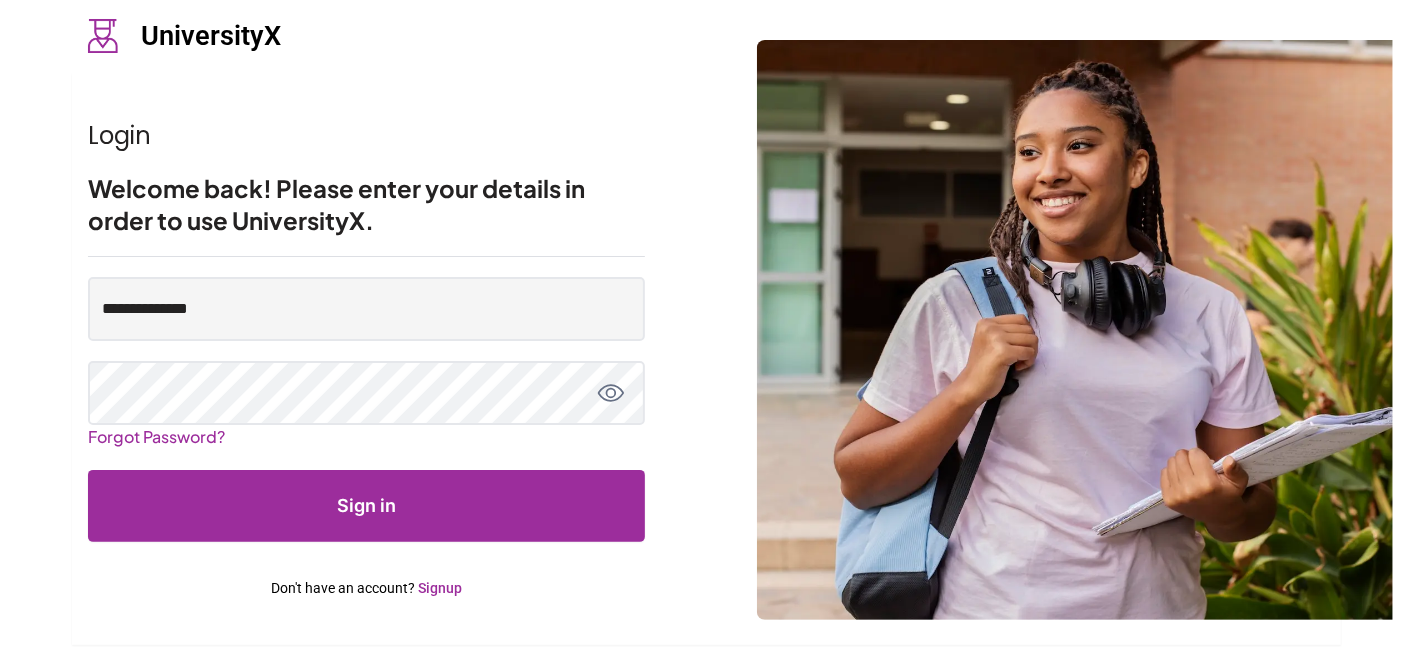click on "Sign in" at bounding box center [366, 506] 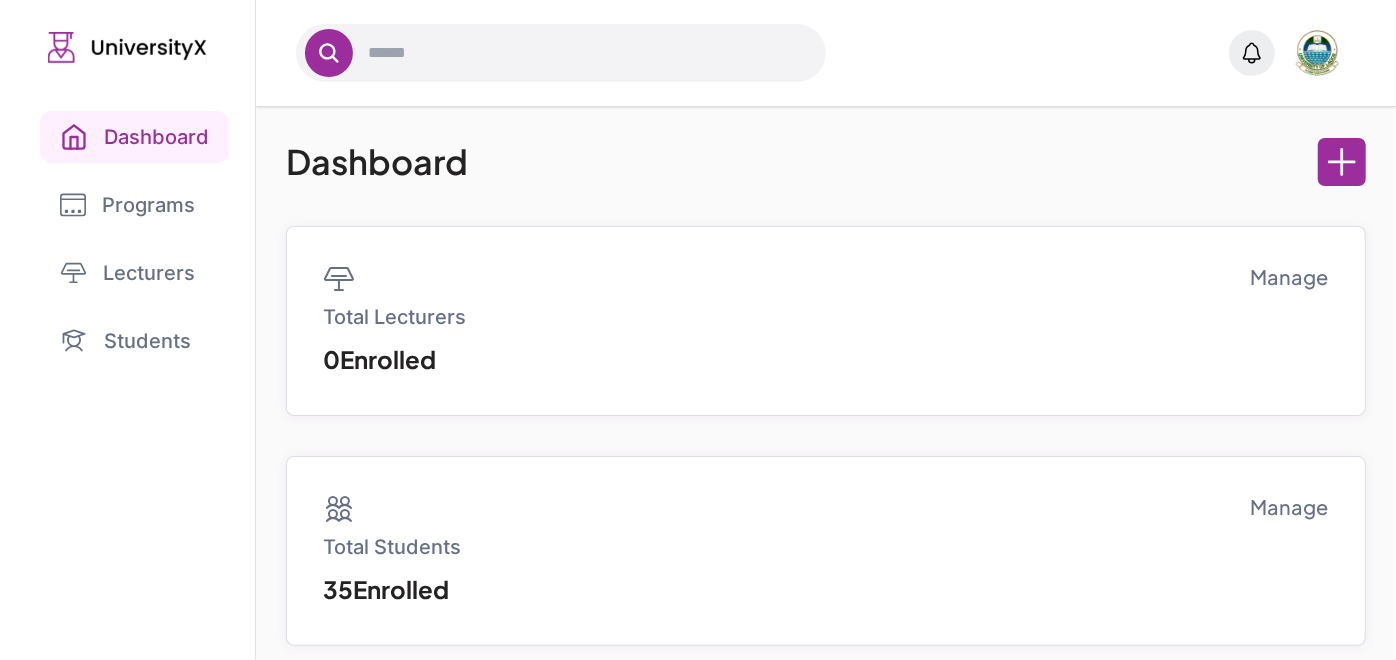 click on "Programs" at bounding box center [127, 205] 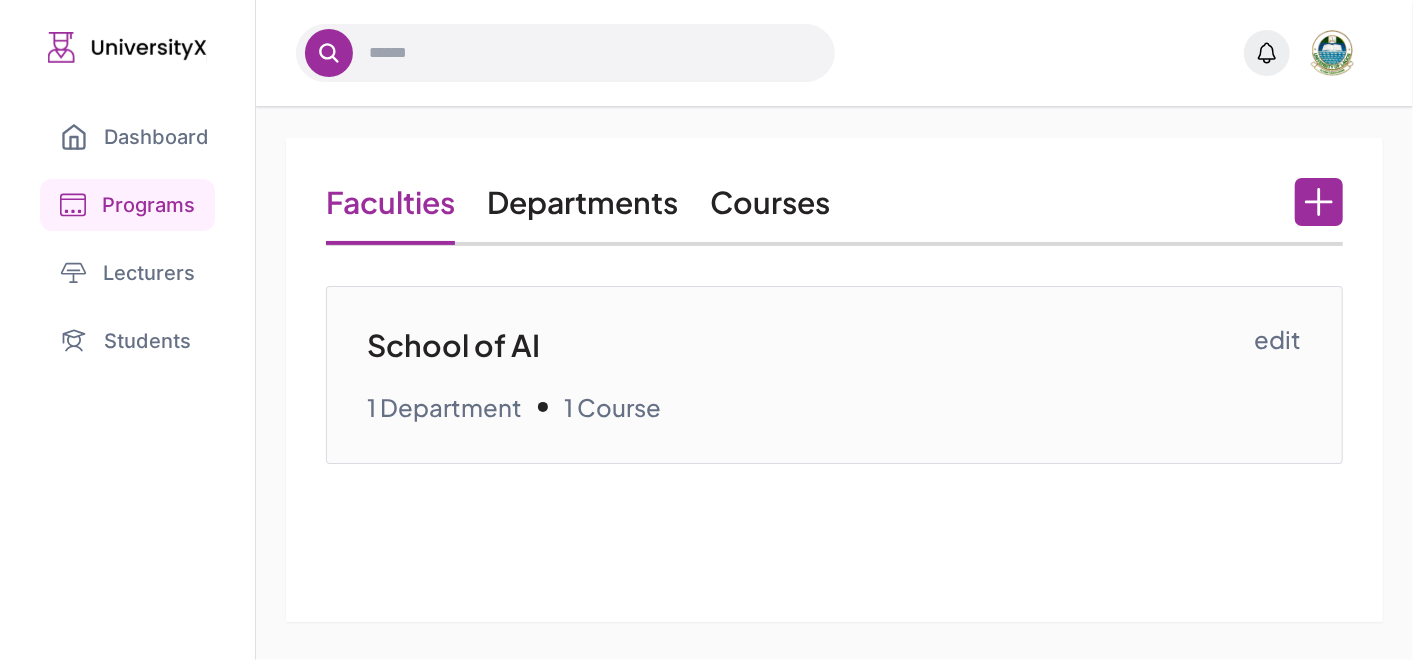 click on "Courses" at bounding box center [770, 202] 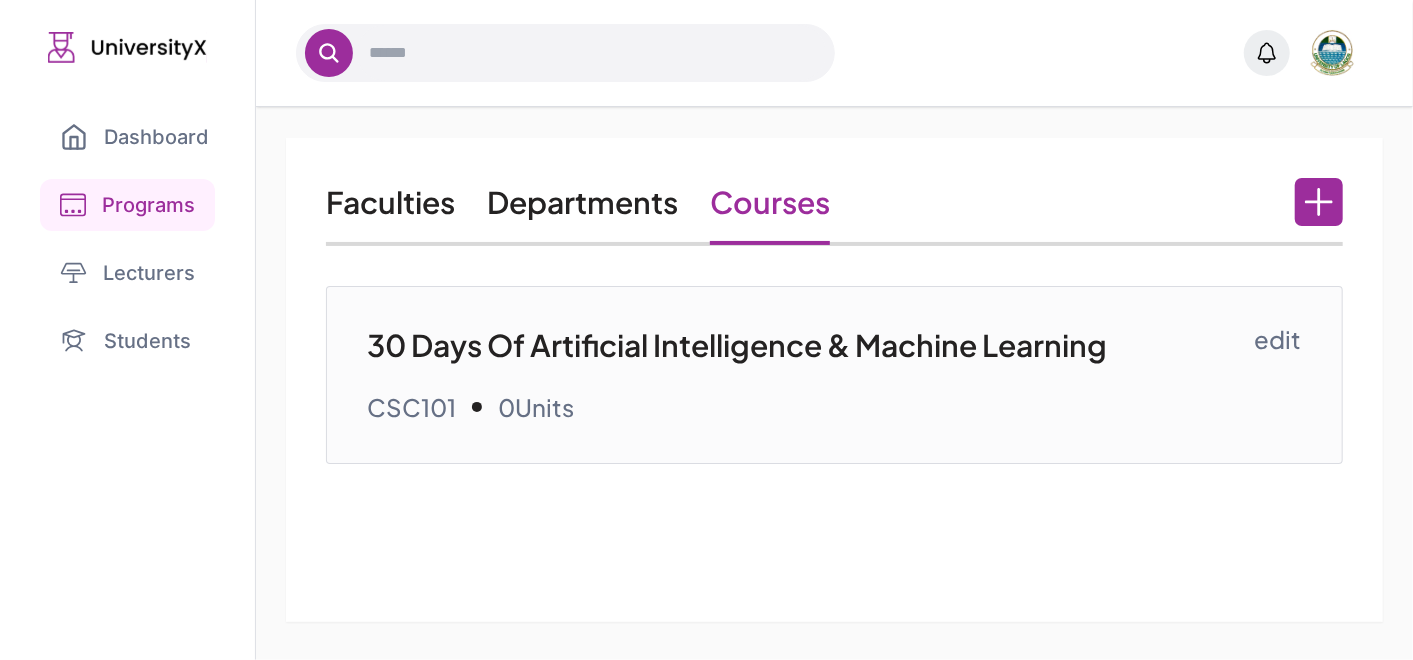 click on "30 Days Of Artificial Intelligence & Machine Learning" at bounding box center [810, 345] 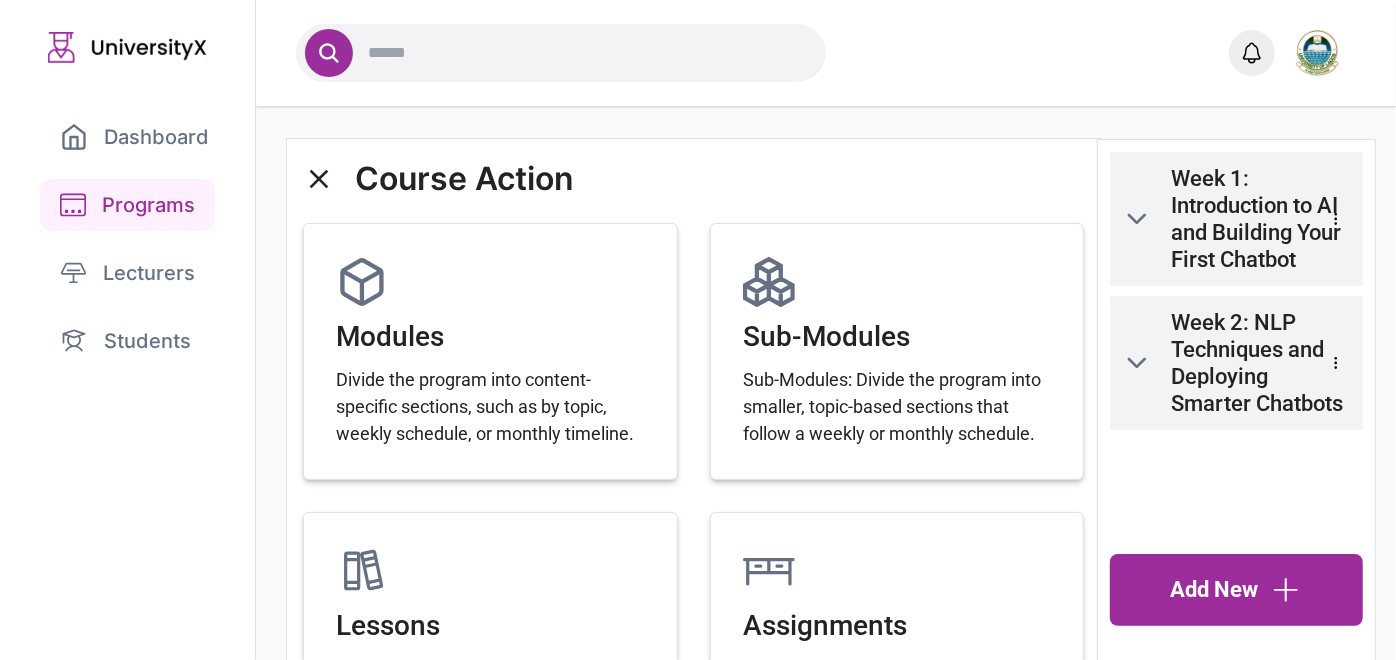 click on "Students" at bounding box center [127, 341] 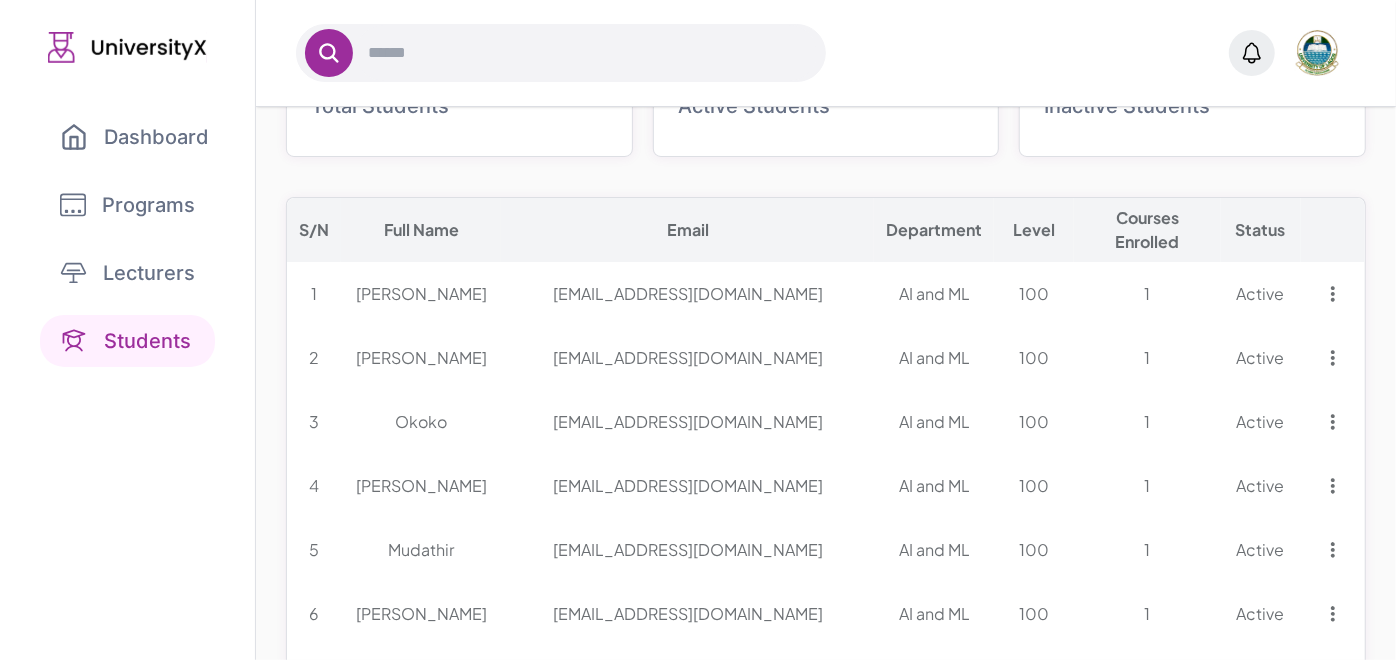 scroll, scrollTop: 231, scrollLeft: 0, axis: vertical 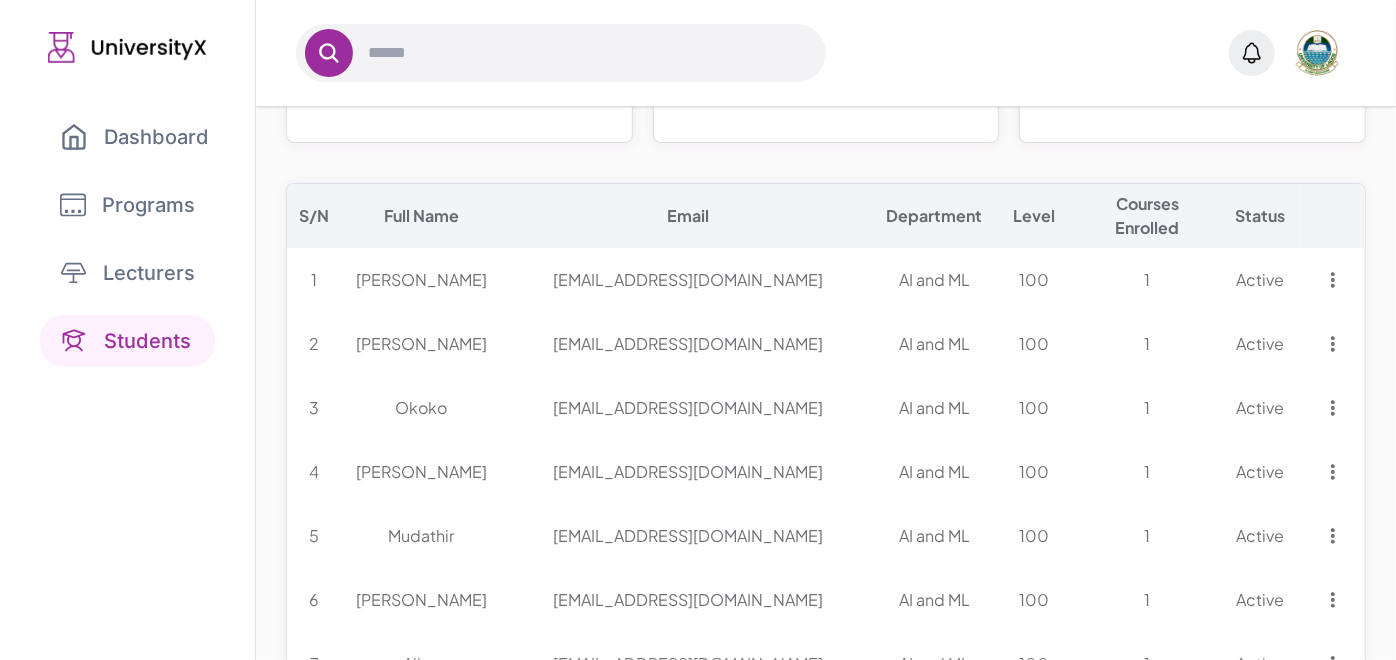 click 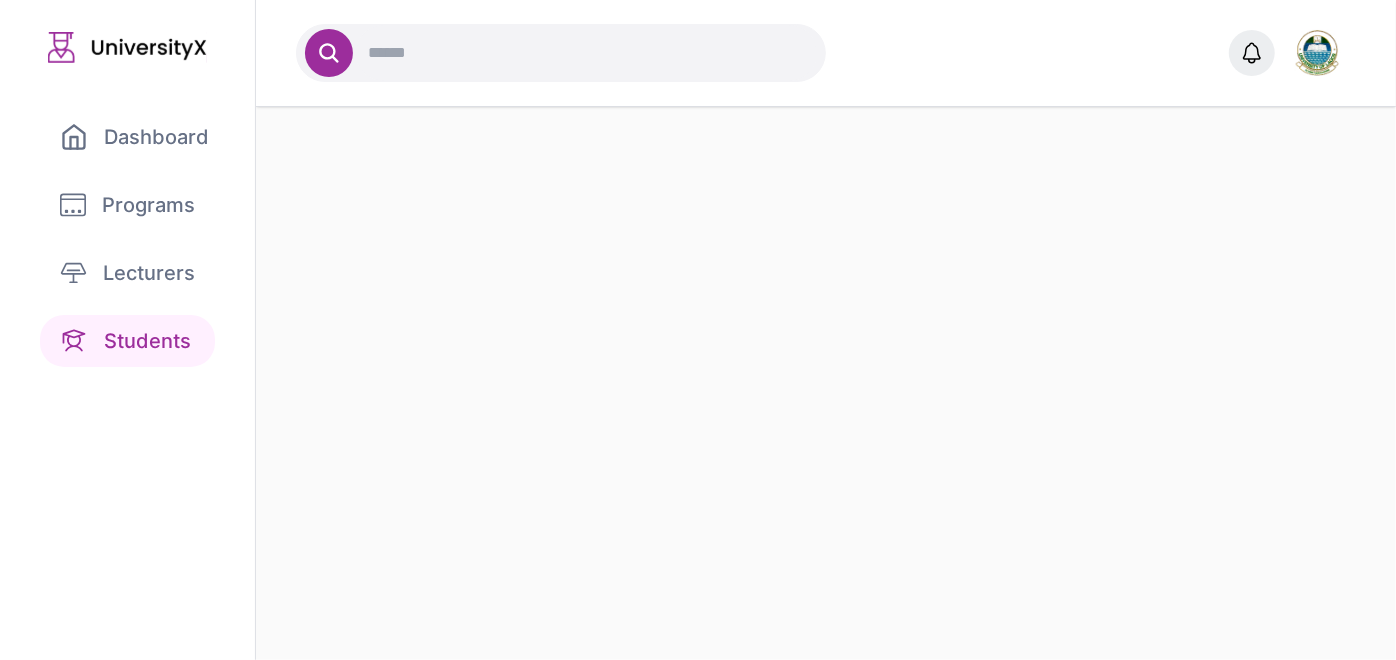 scroll, scrollTop: 0, scrollLeft: 0, axis: both 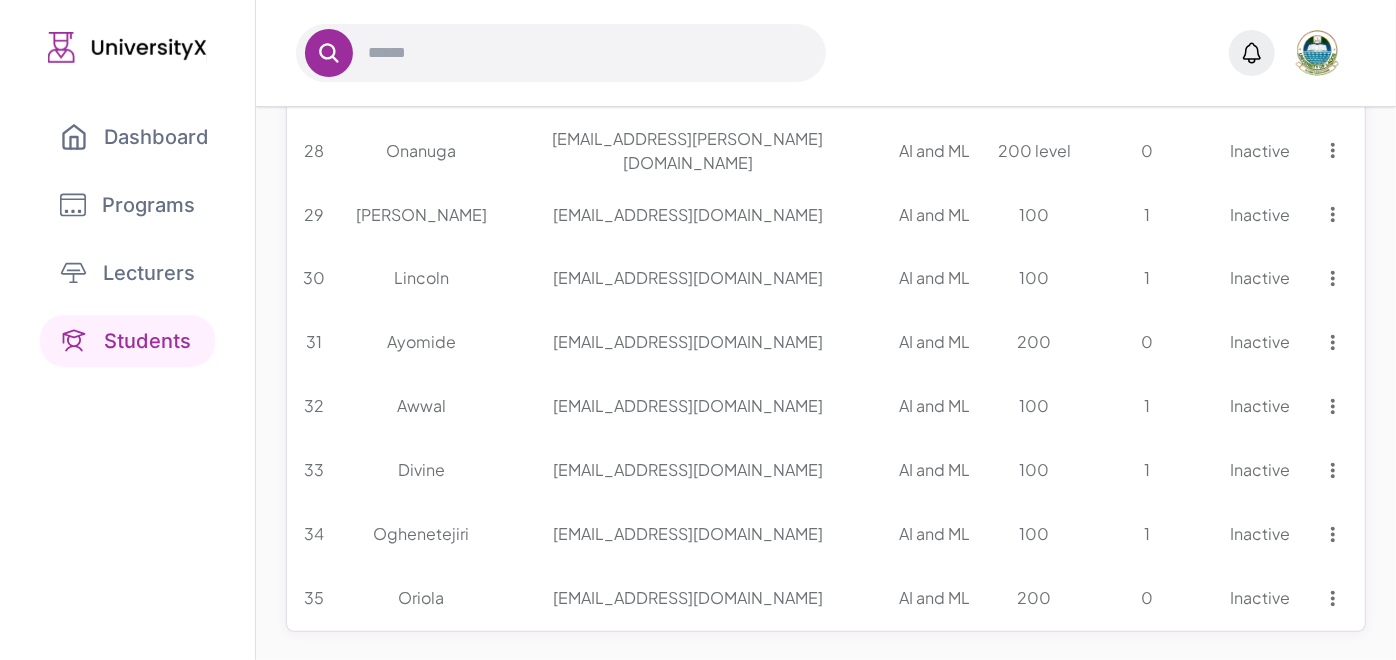 click 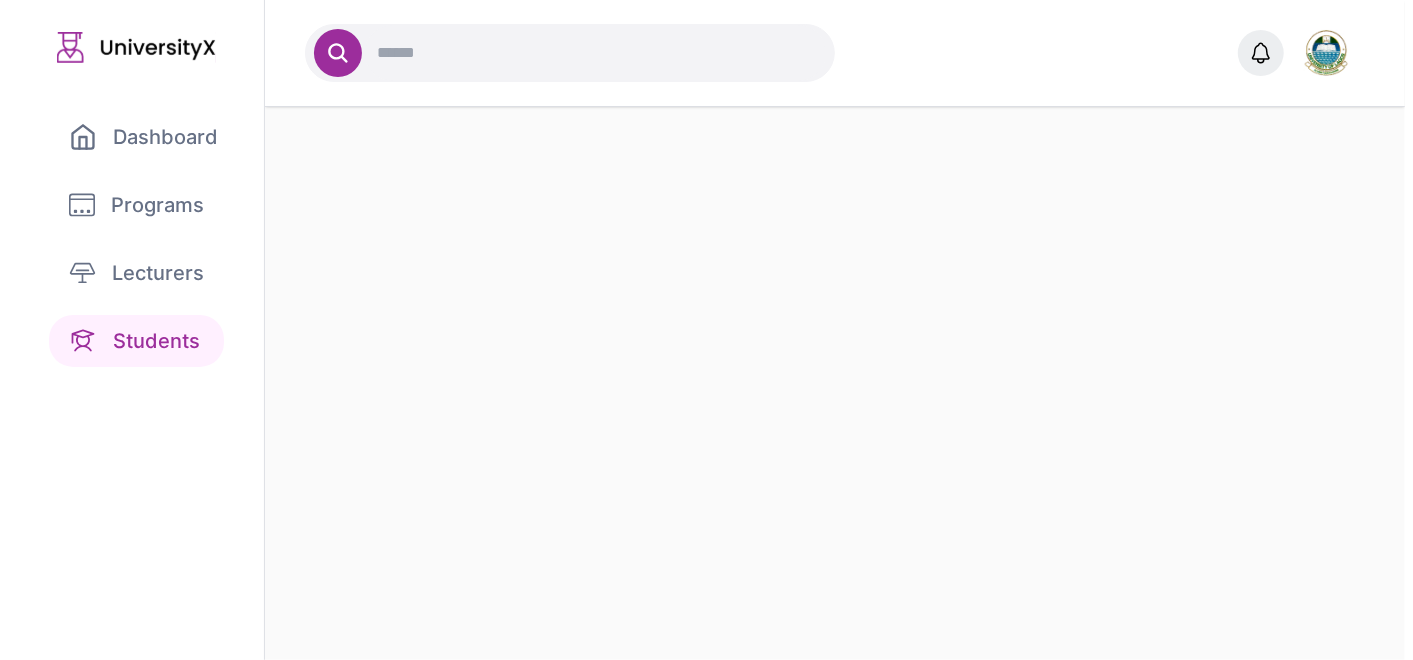 scroll, scrollTop: 0, scrollLeft: 0, axis: both 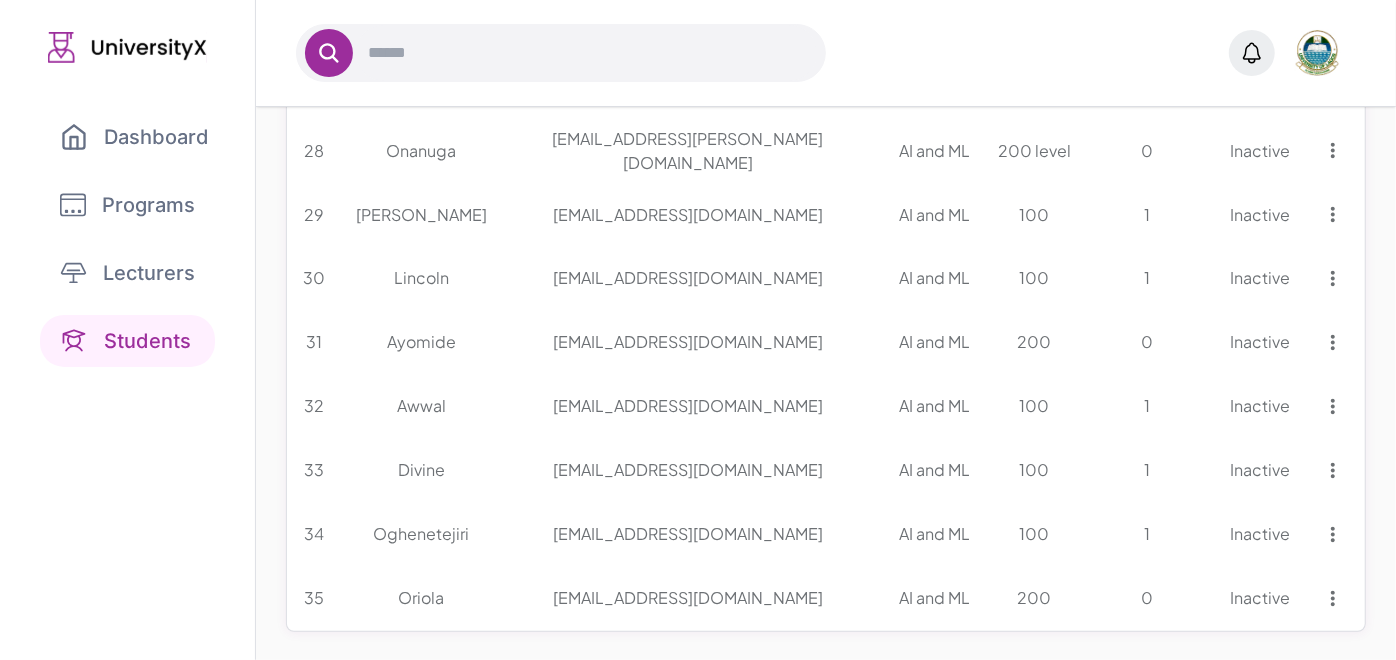 click 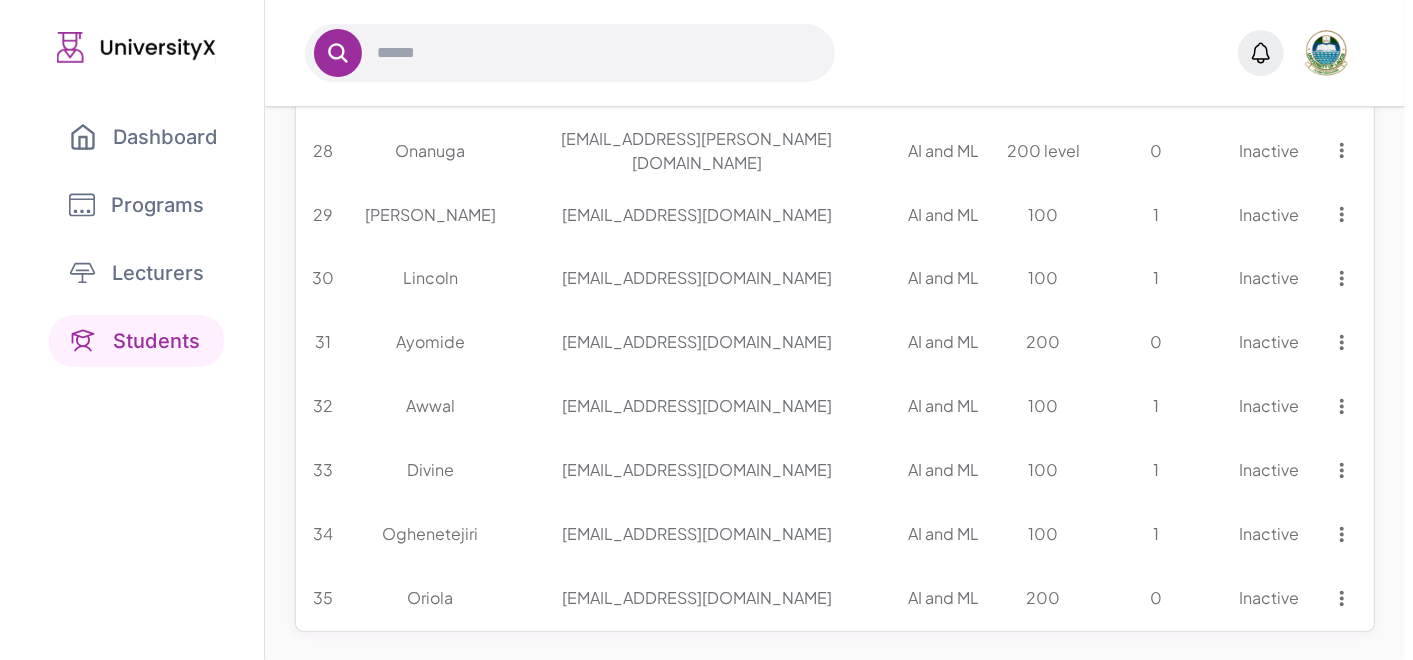 scroll, scrollTop: 0, scrollLeft: 0, axis: both 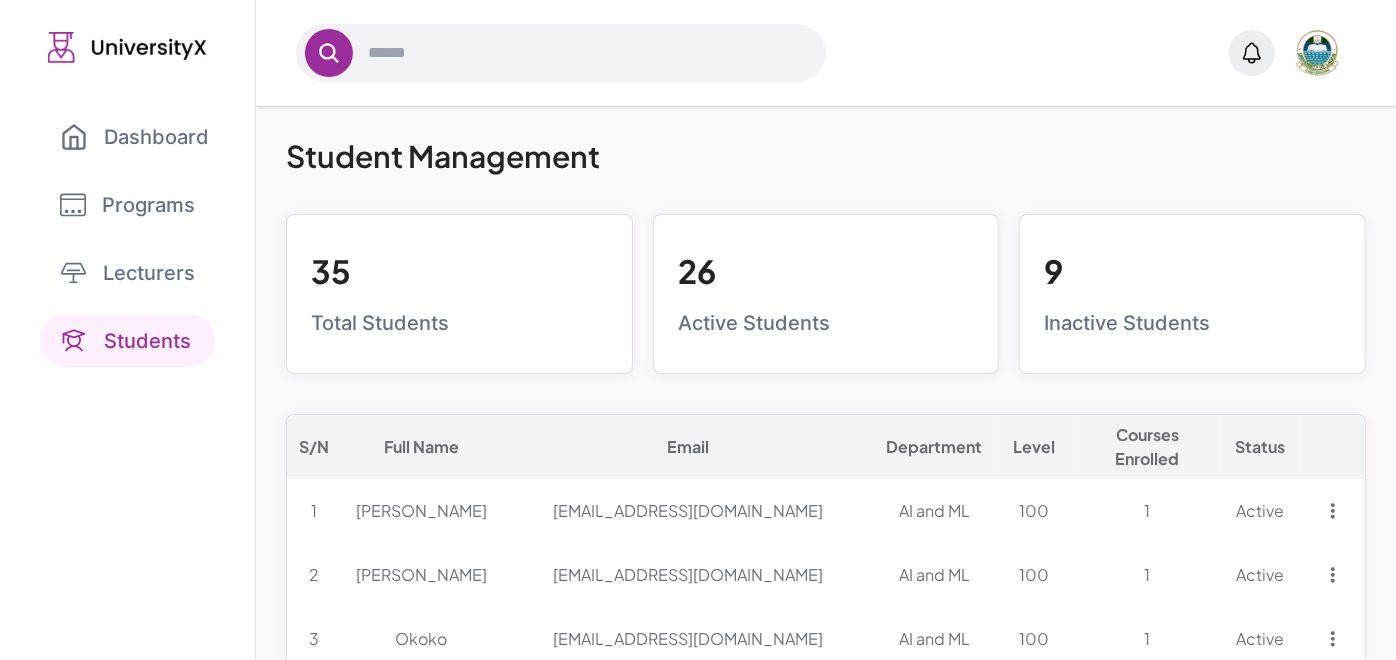 click on "Dashboard" at bounding box center (134, 137) 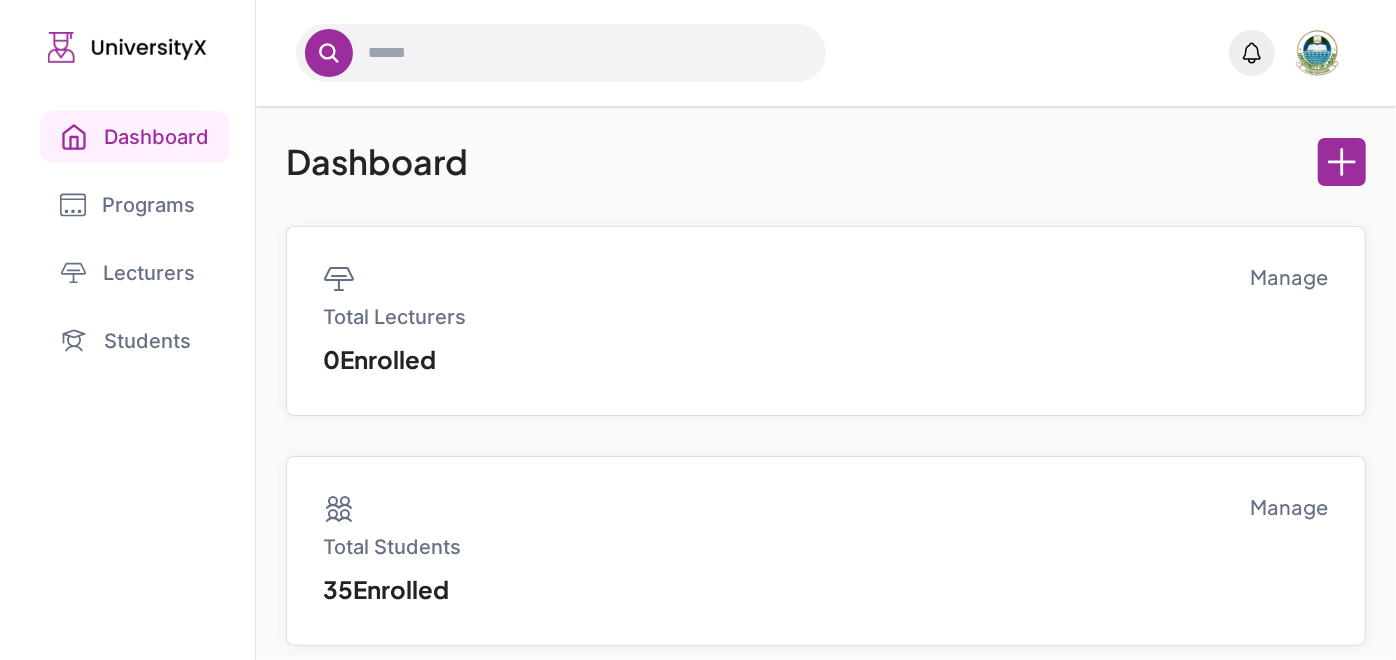 click on "Programs" at bounding box center [127, 205] 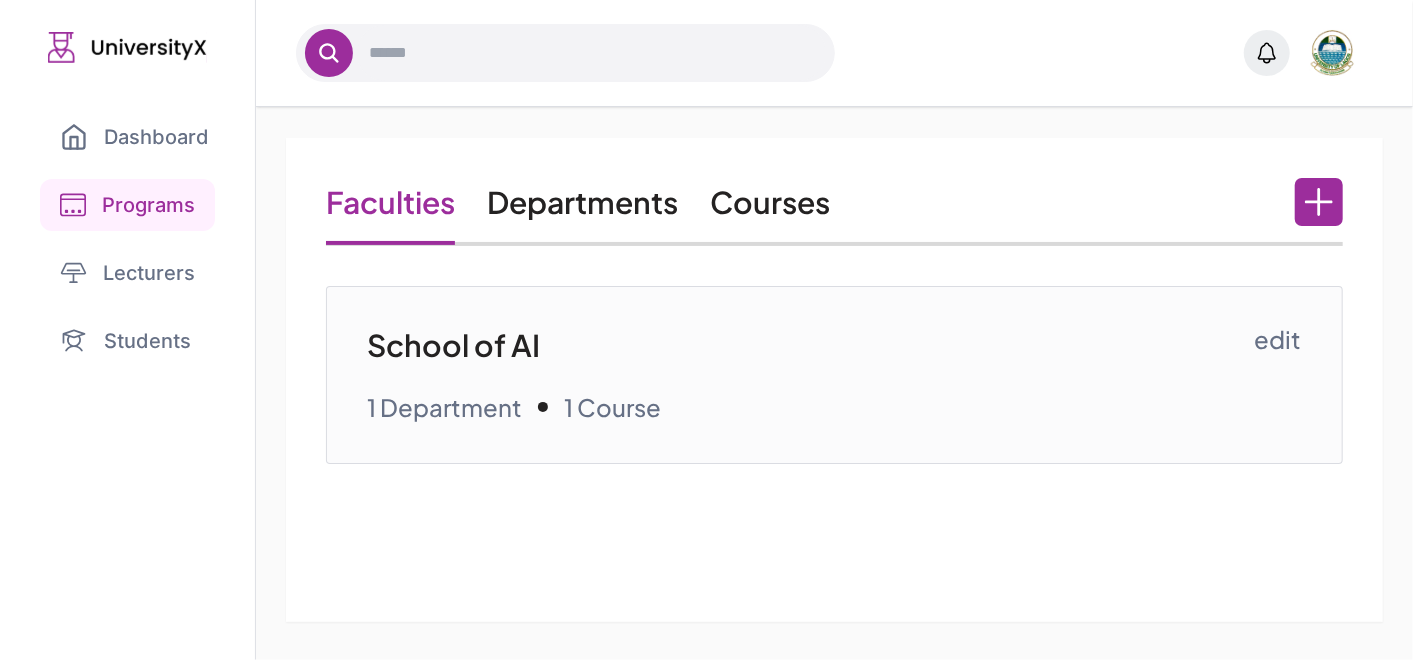 click on "Dashboard" at bounding box center (134, 137) 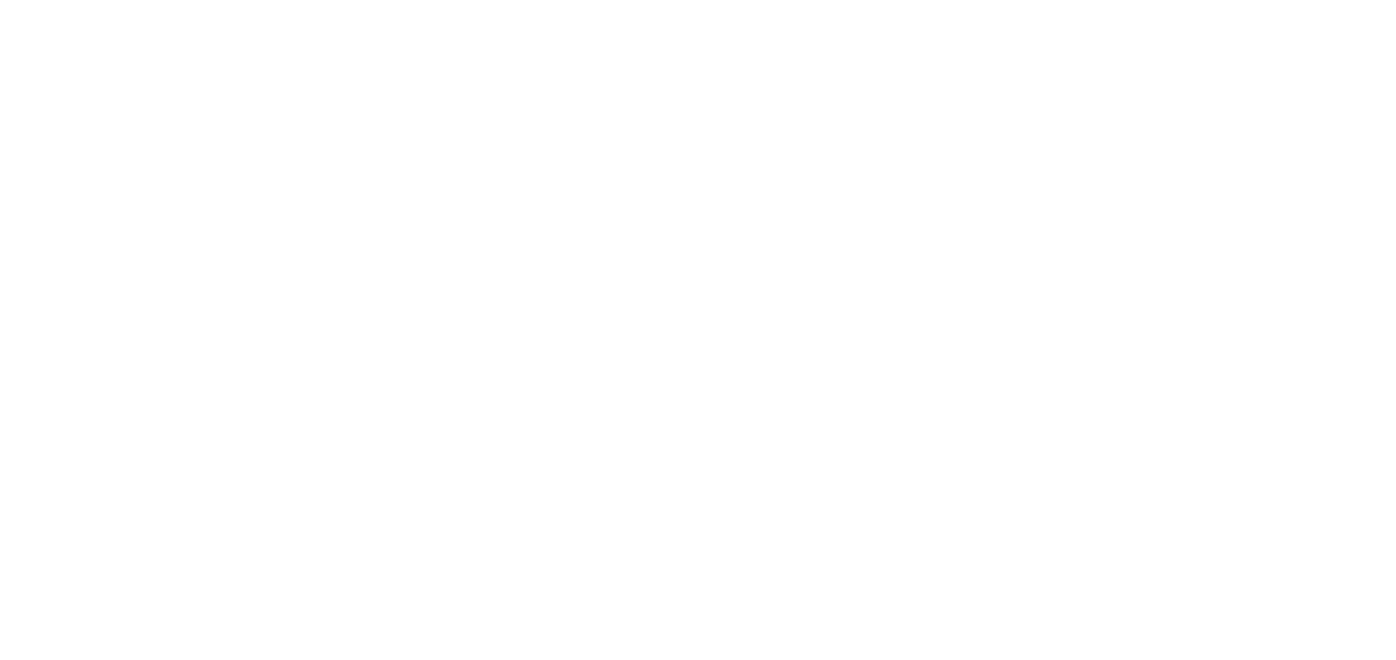 scroll, scrollTop: 0, scrollLeft: 0, axis: both 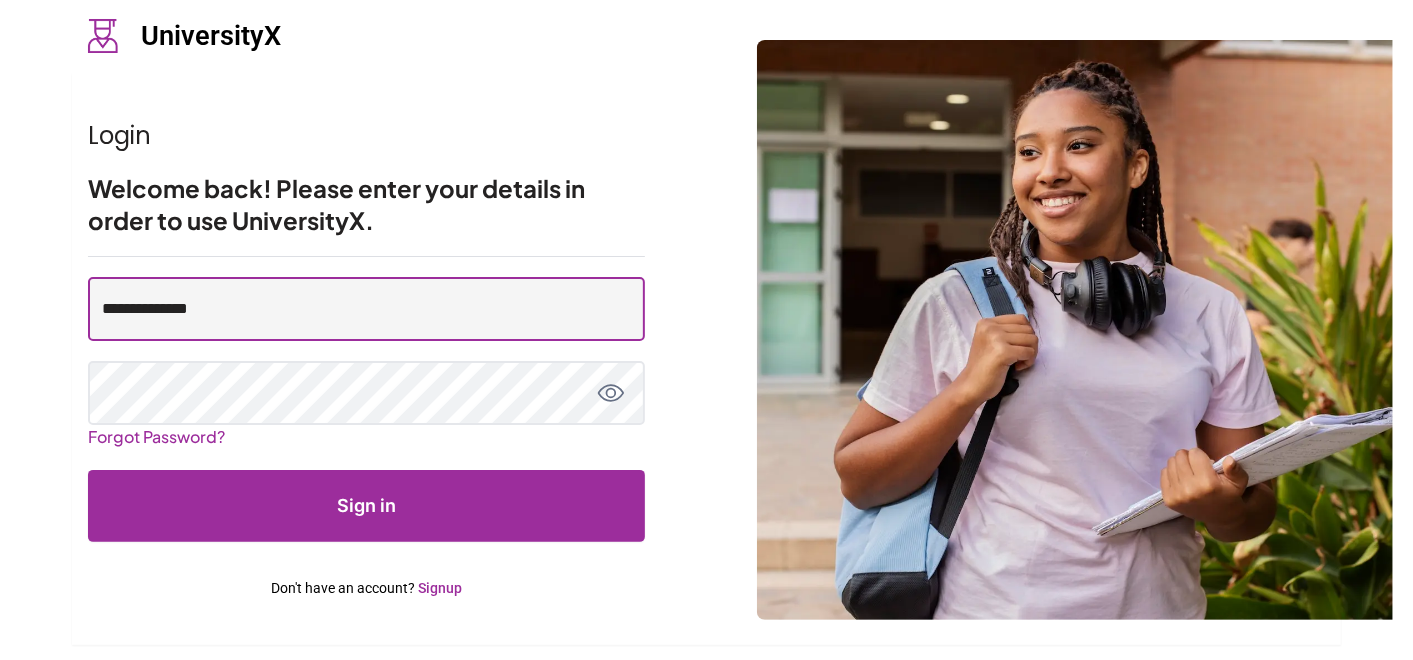 click on "**********" at bounding box center [366, 309] 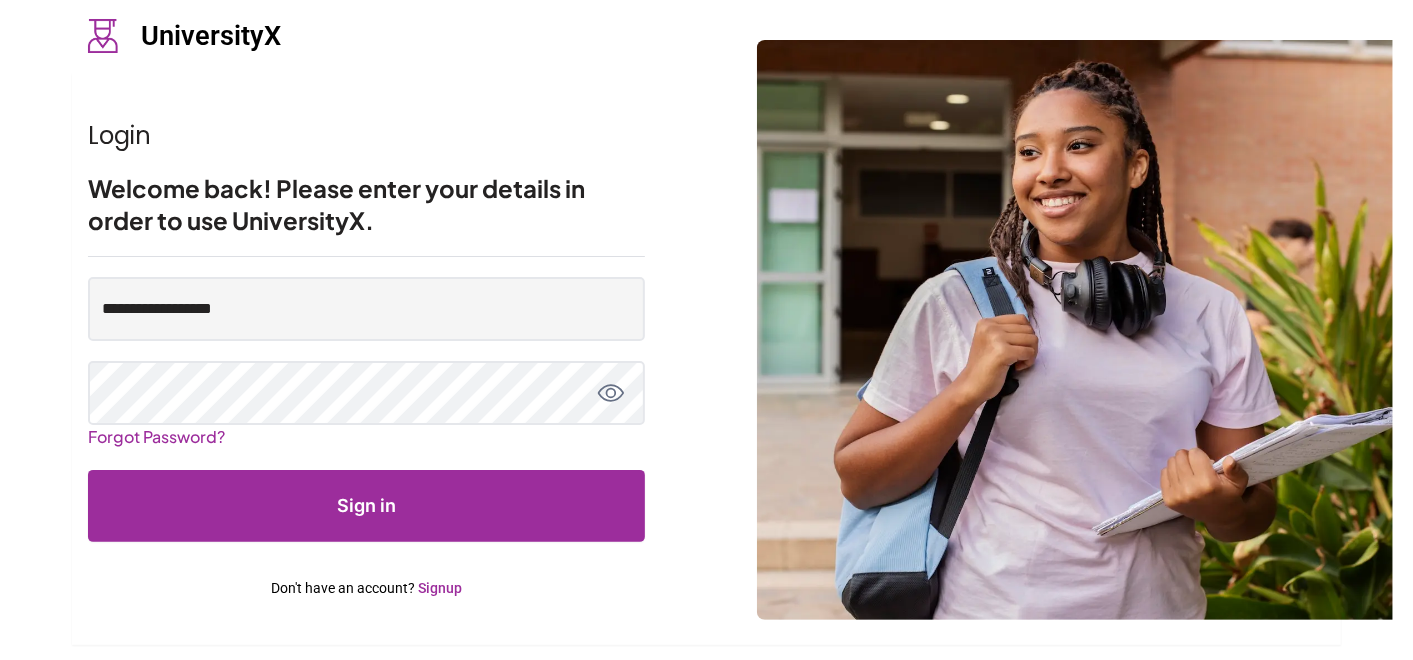 click on "**********" at bounding box center (366, 309) 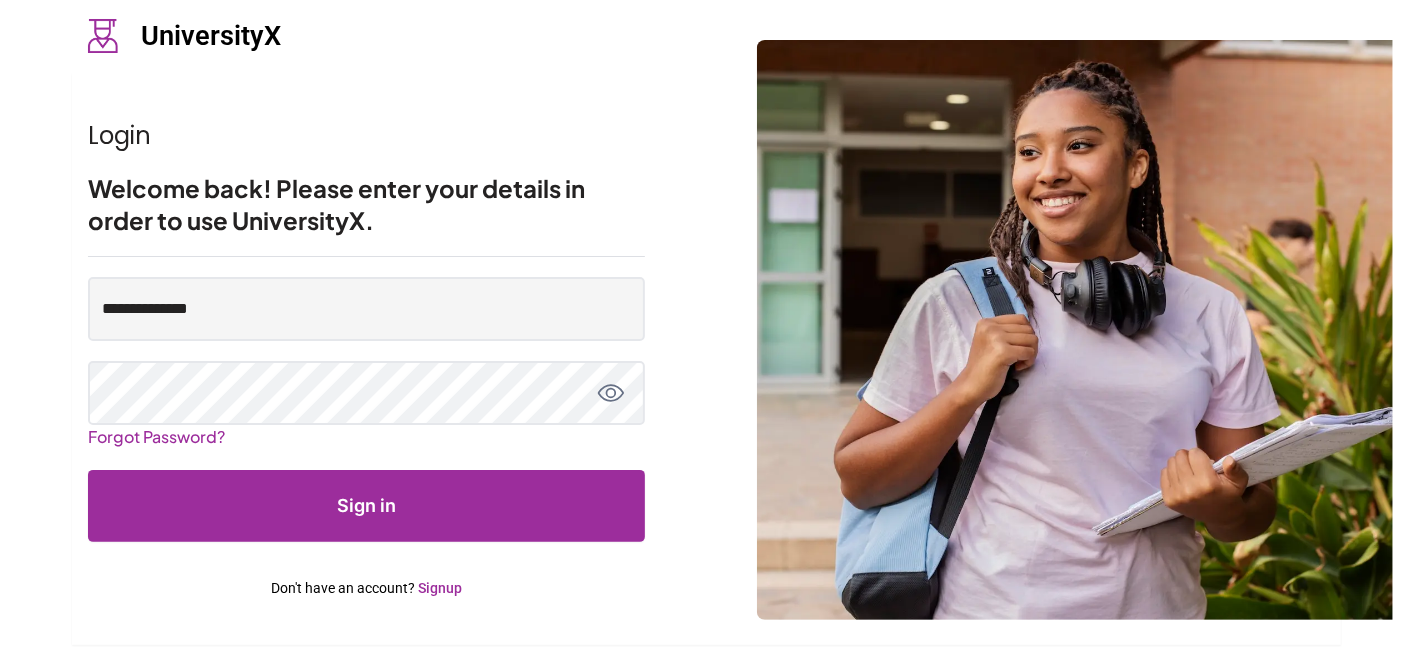 click on "**********" at bounding box center (706, 330) 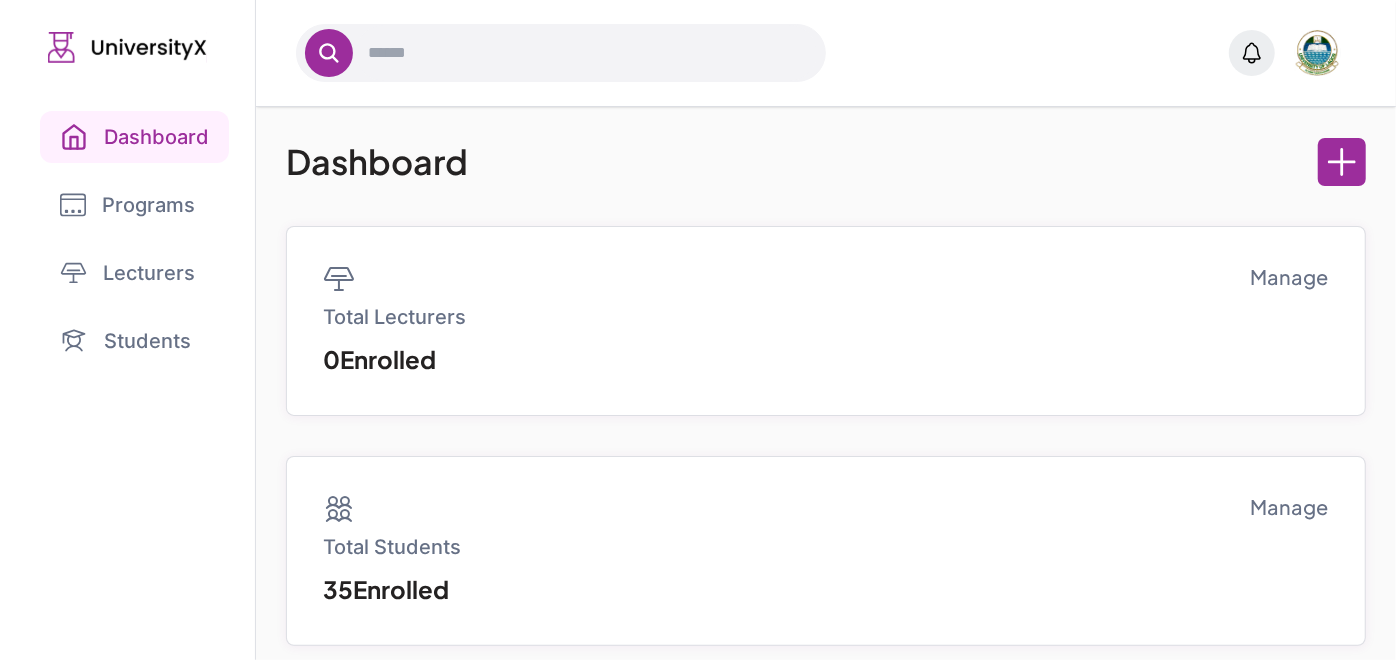 click on "Programs" at bounding box center (127, 205) 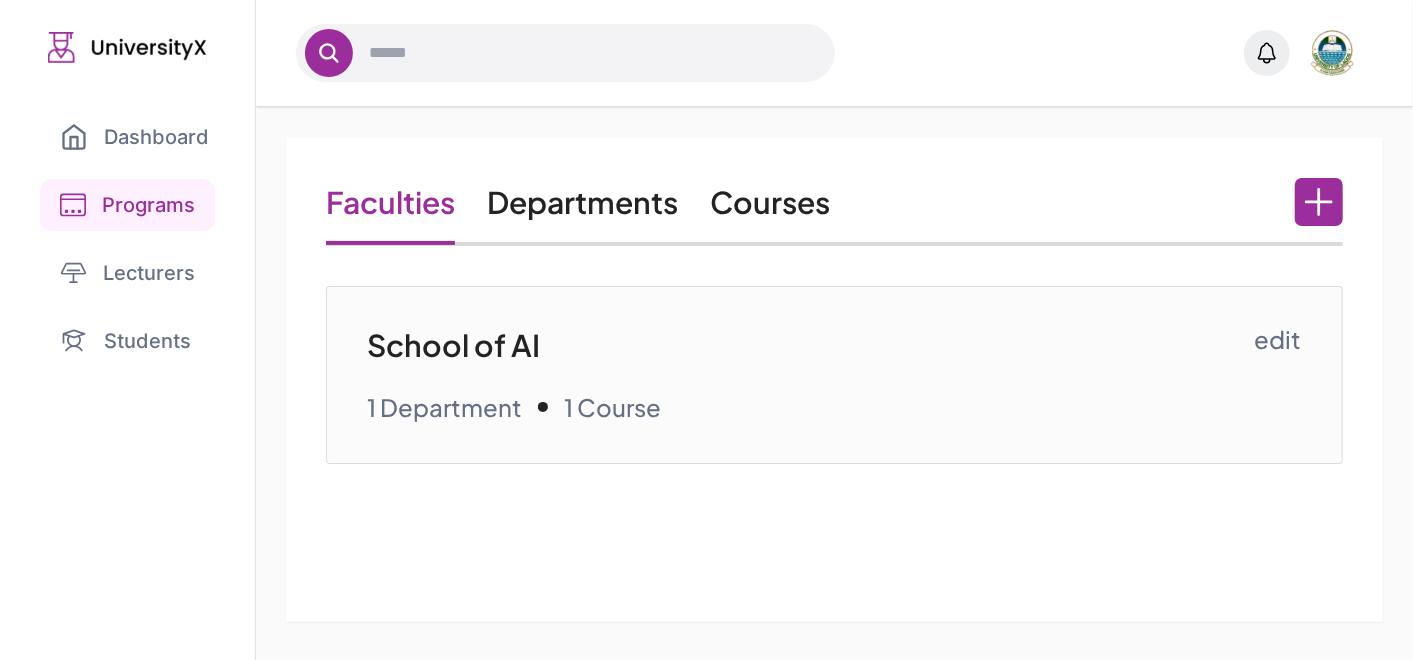 click on "Courses" at bounding box center [770, 202] 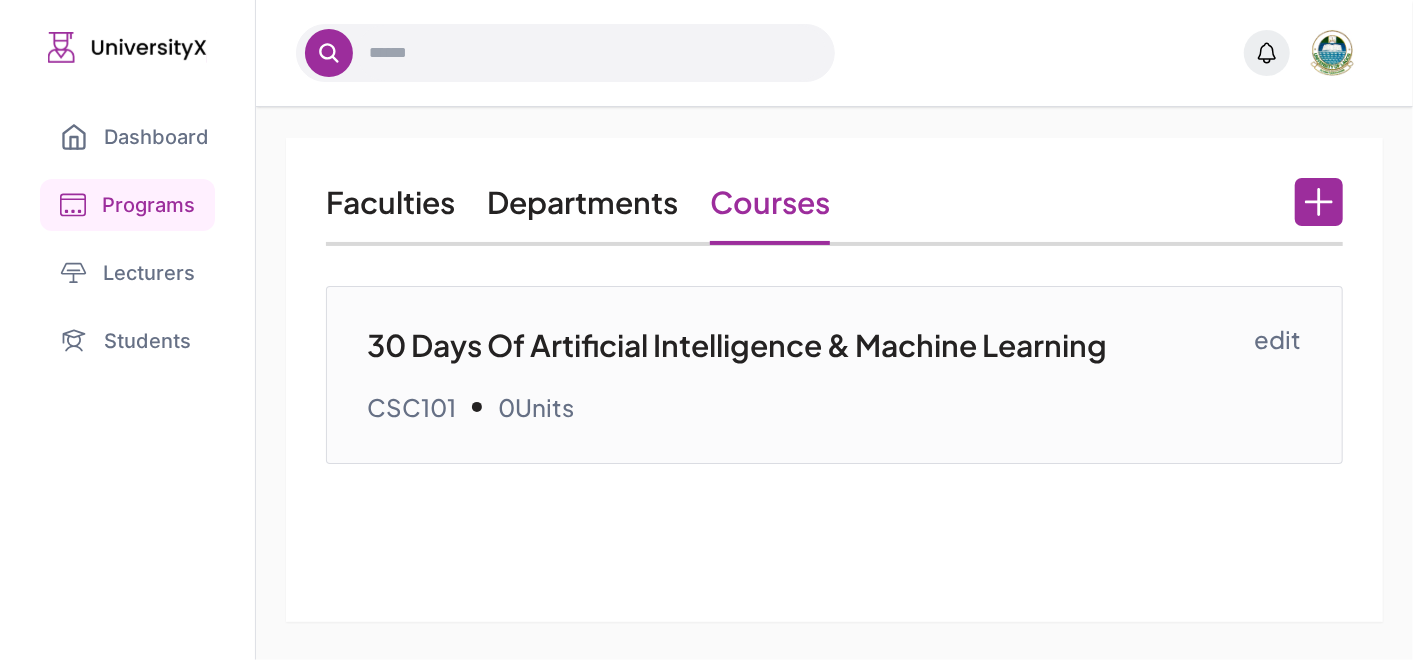 click on "30 Days Of Artificial Intelligence & Machine Learning" at bounding box center (810, 345) 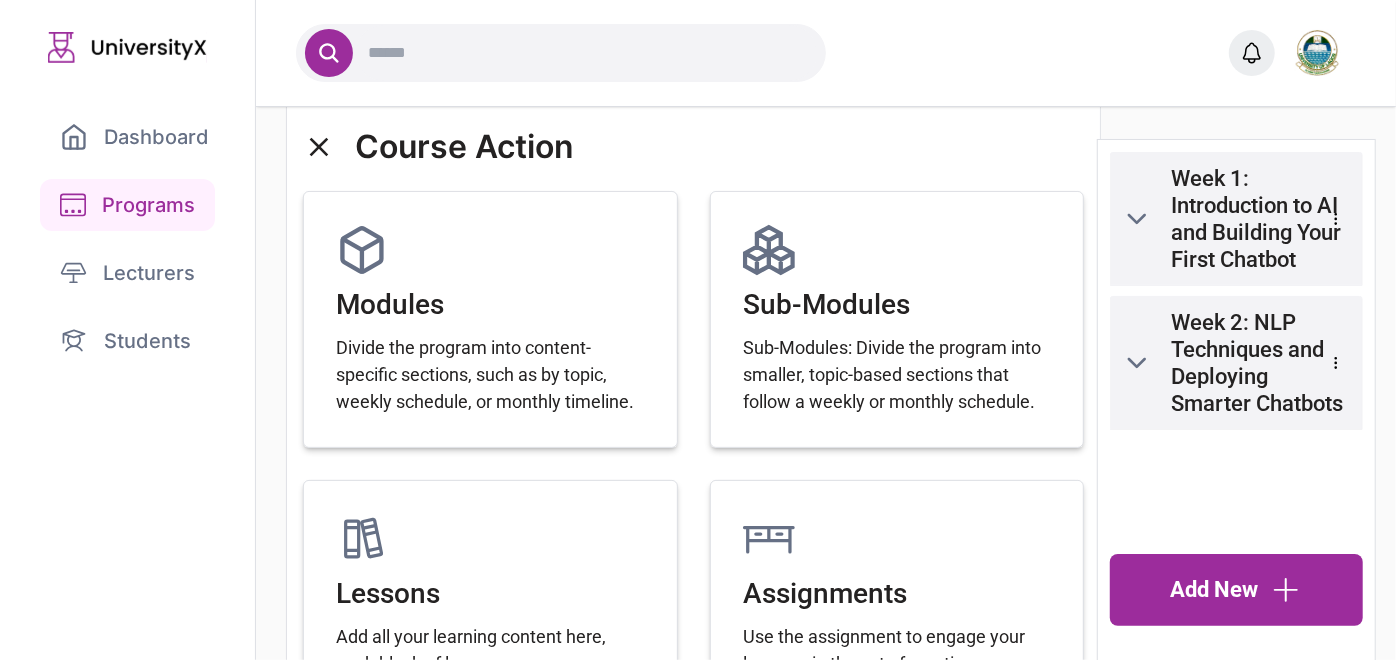scroll, scrollTop: 0, scrollLeft: 0, axis: both 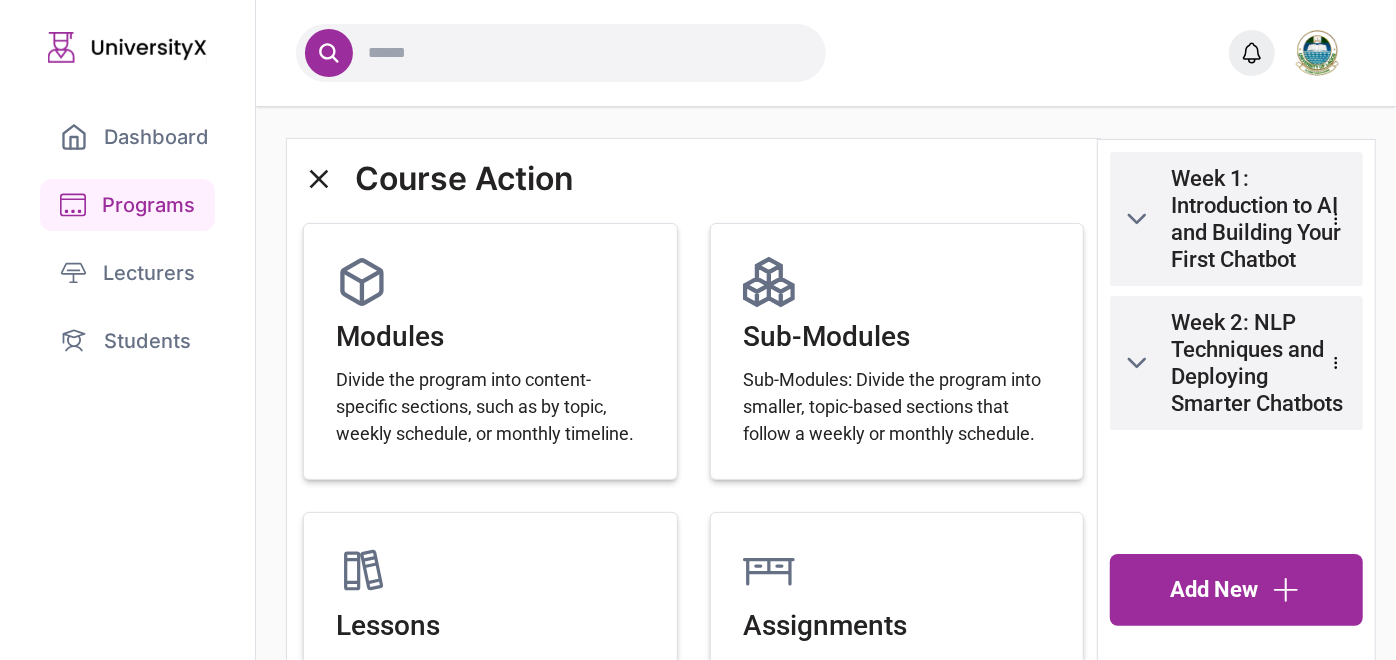click 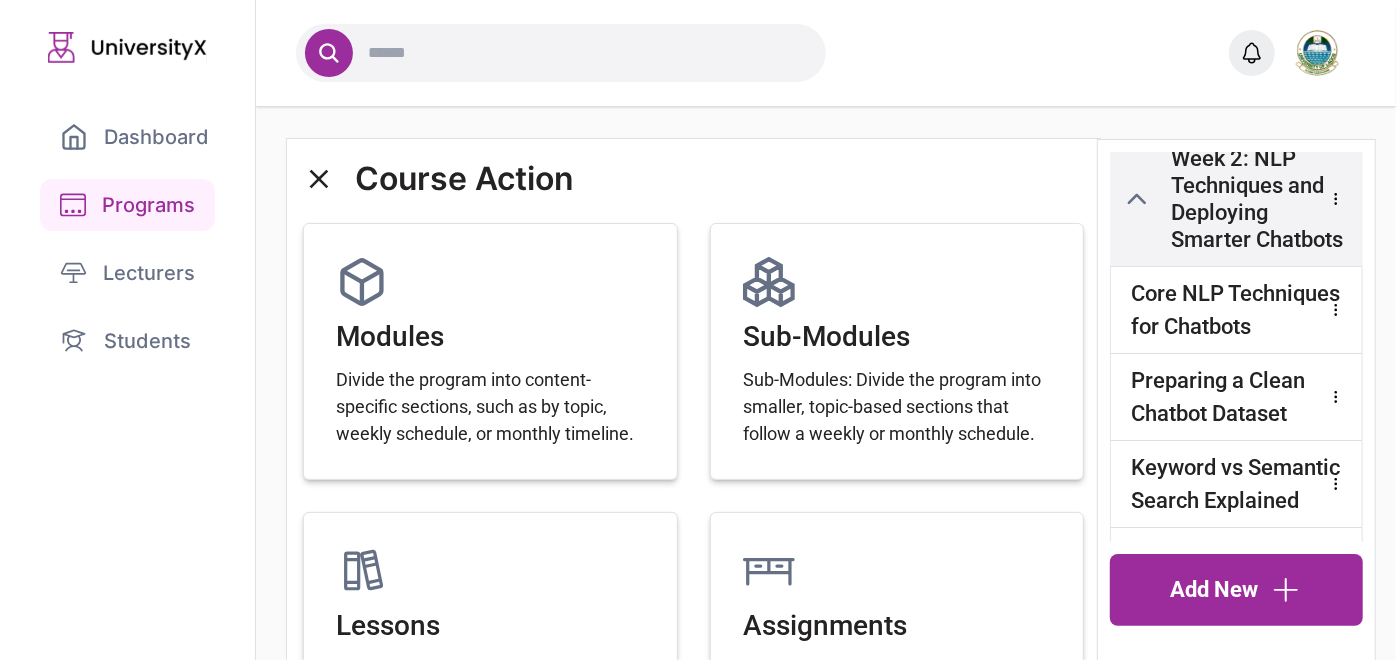 scroll, scrollTop: 195, scrollLeft: 0, axis: vertical 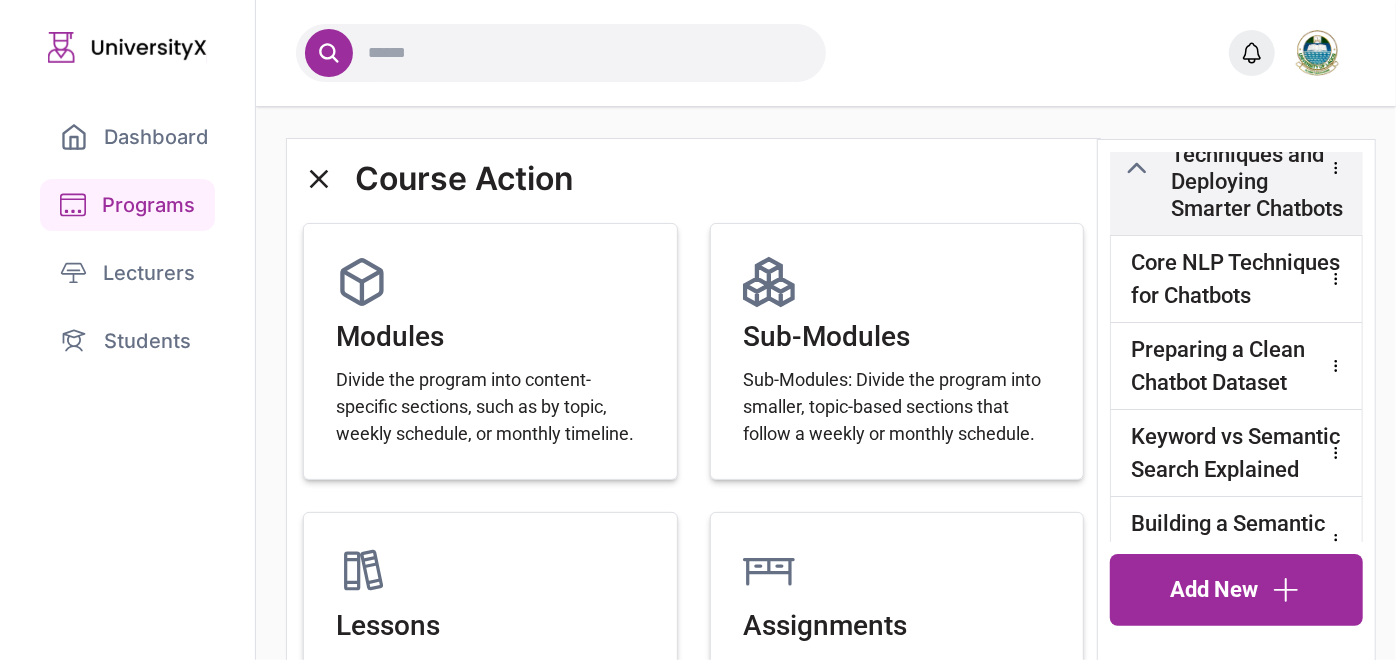 click on "Core NLP Techniques for Chatbots" at bounding box center (1236, 279) 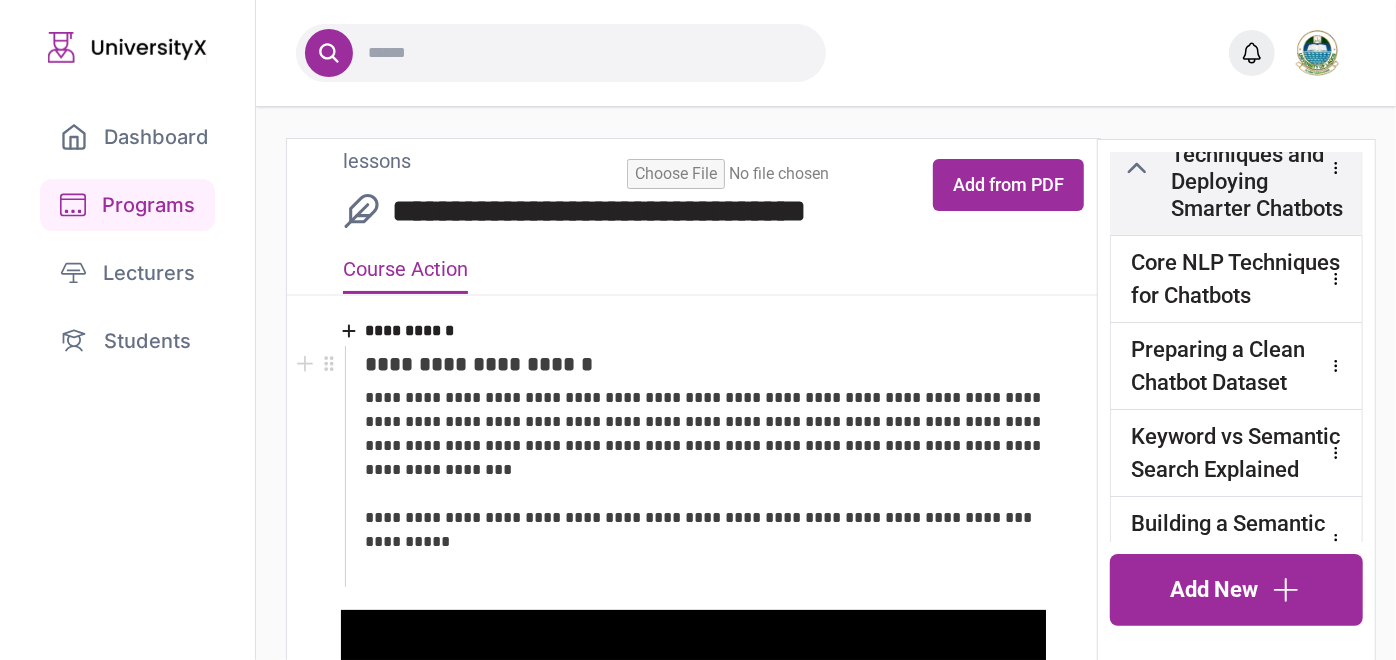 type on "**********" 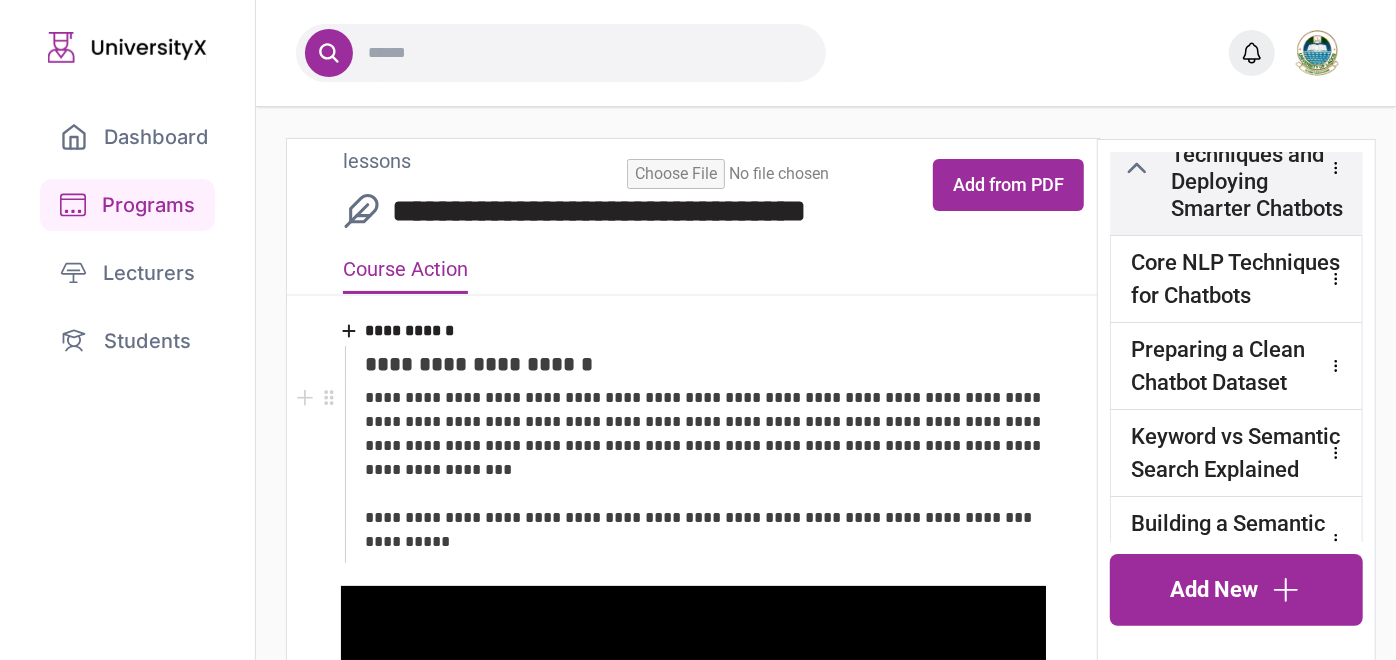click on "**********" at bounding box center [705, 458] 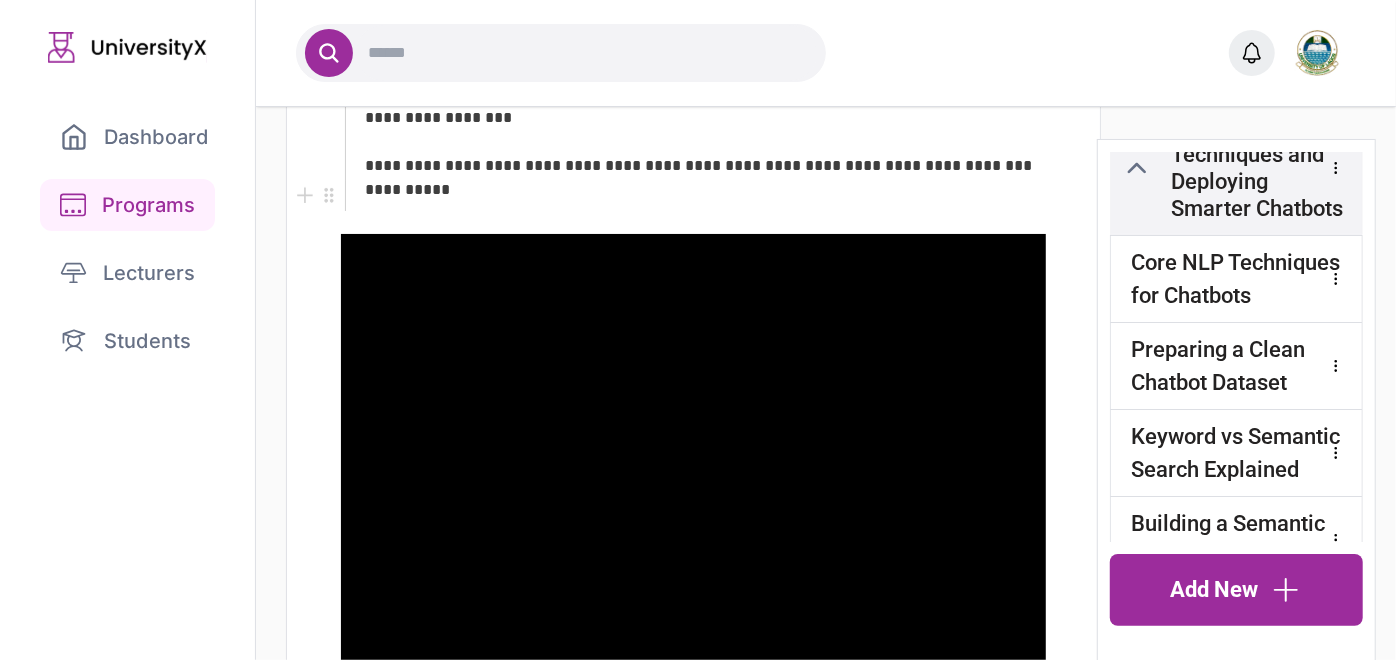 scroll, scrollTop: 366, scrollLeft: 0, axis: vertical 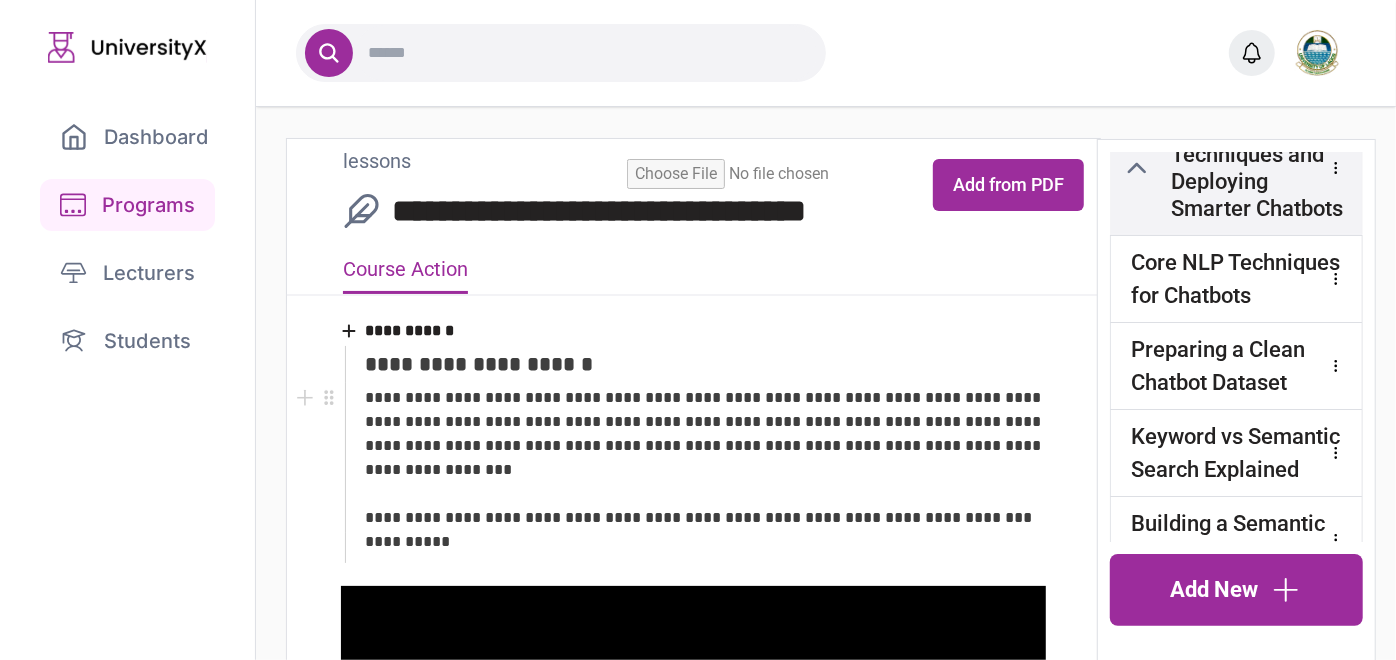 click on "**********" at bounding box center [705, 458] 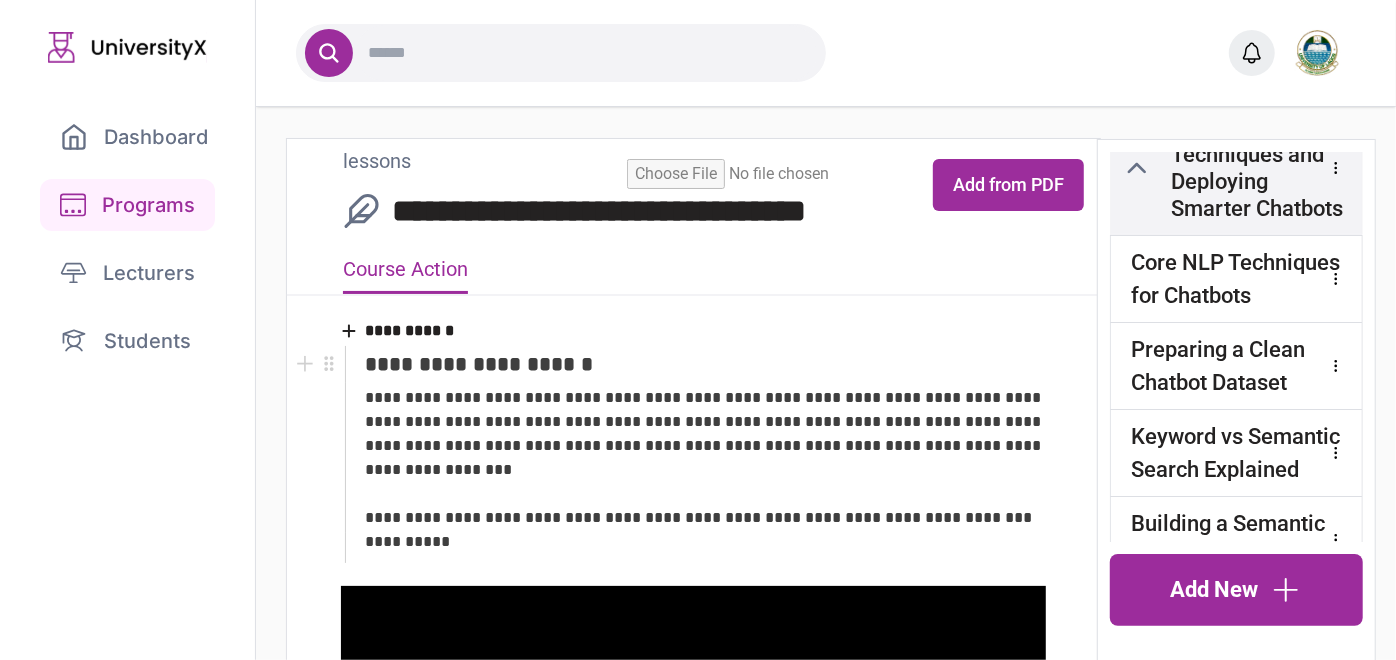click on "Students" at bounding box center (127, 341) 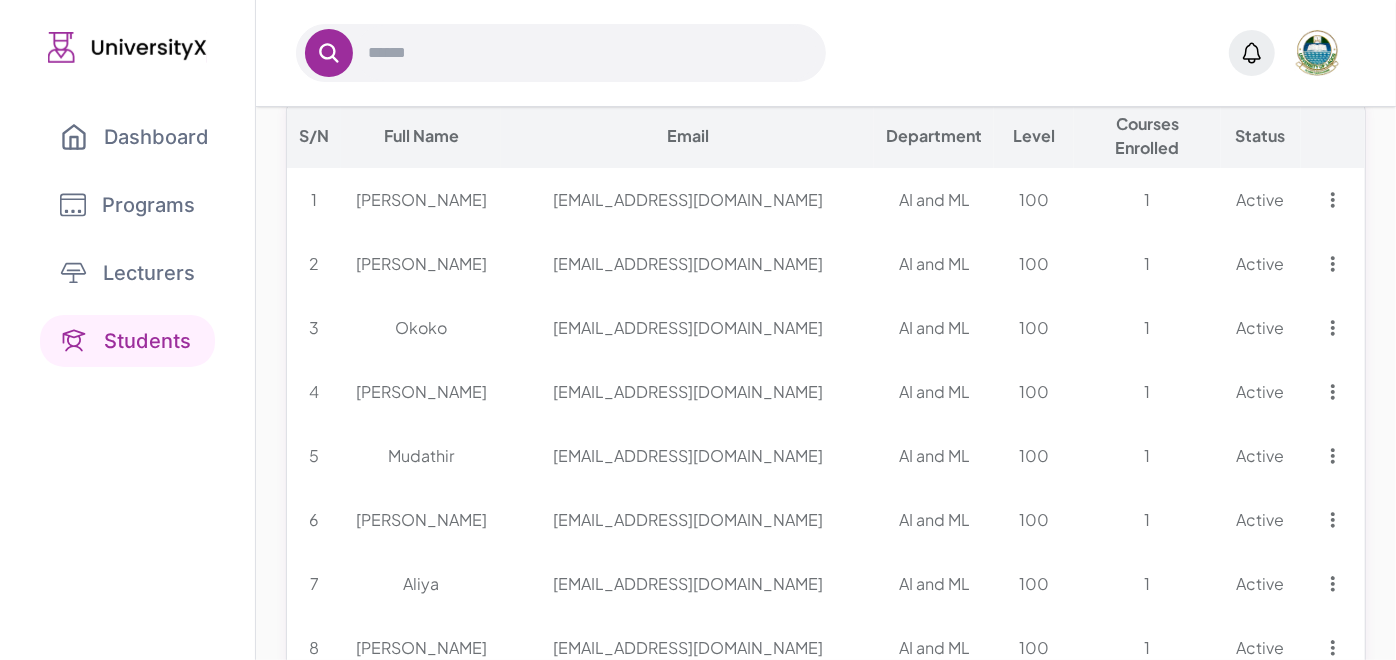 scroll, scrollTop: 319, scrollLeft: 0, axis: vertical 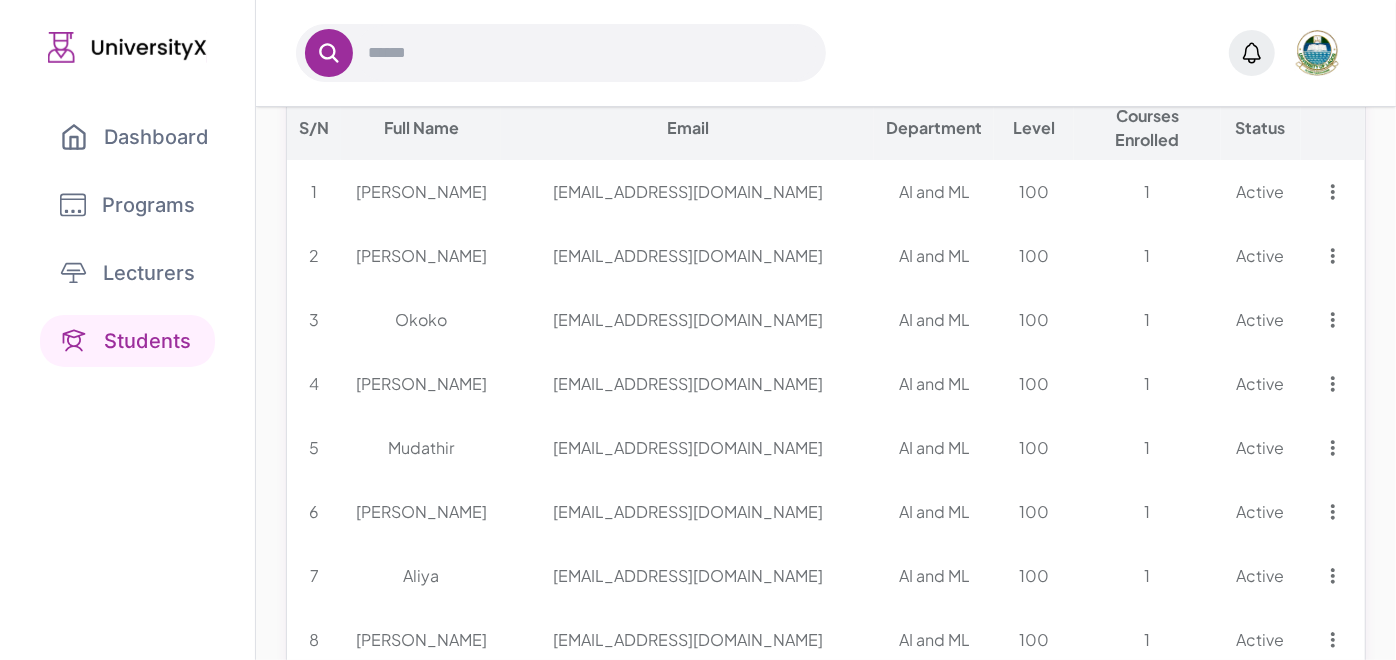 click 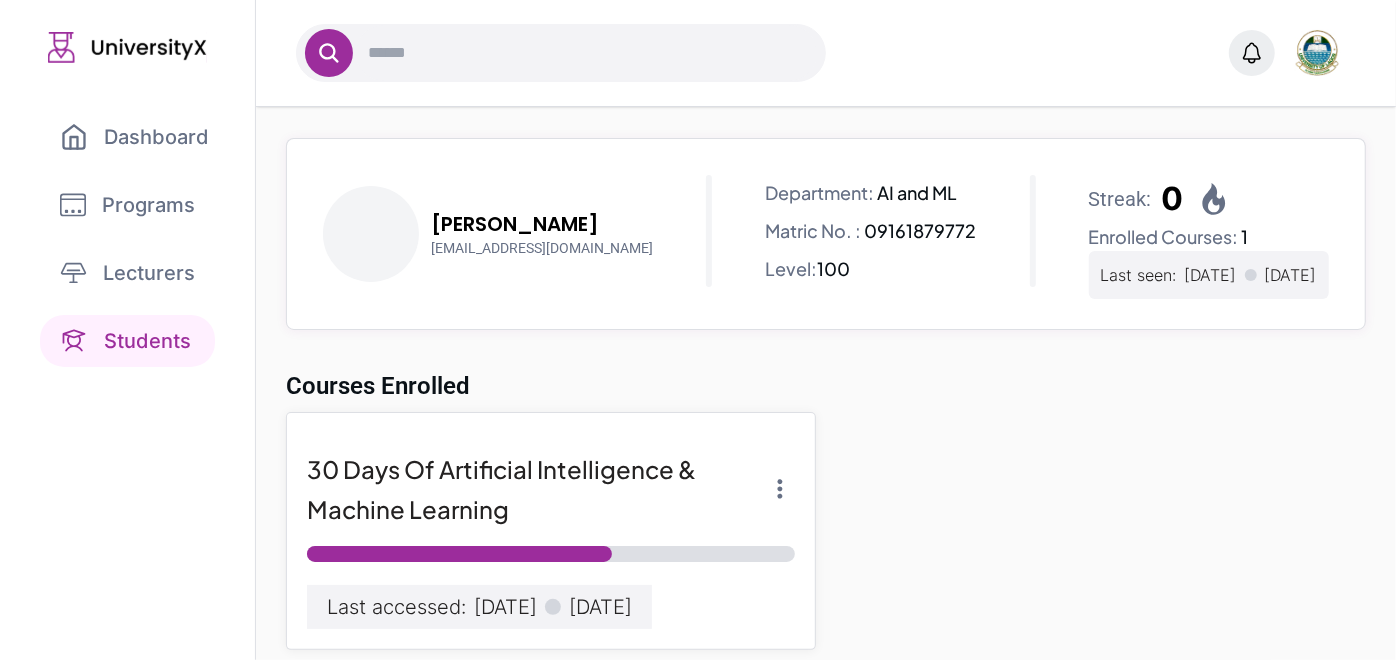 click on "Dashboard" at bounding box center (134, 137) 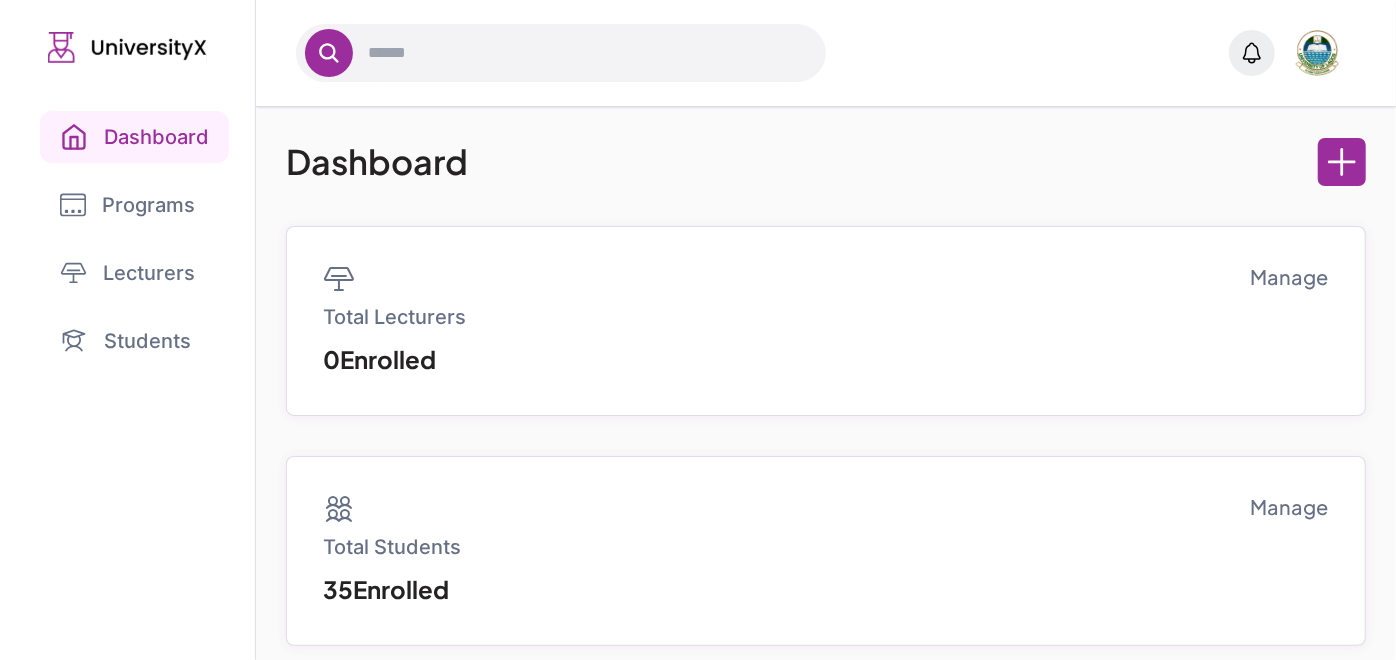 click on "Programs" at bounding box center (127, 205) 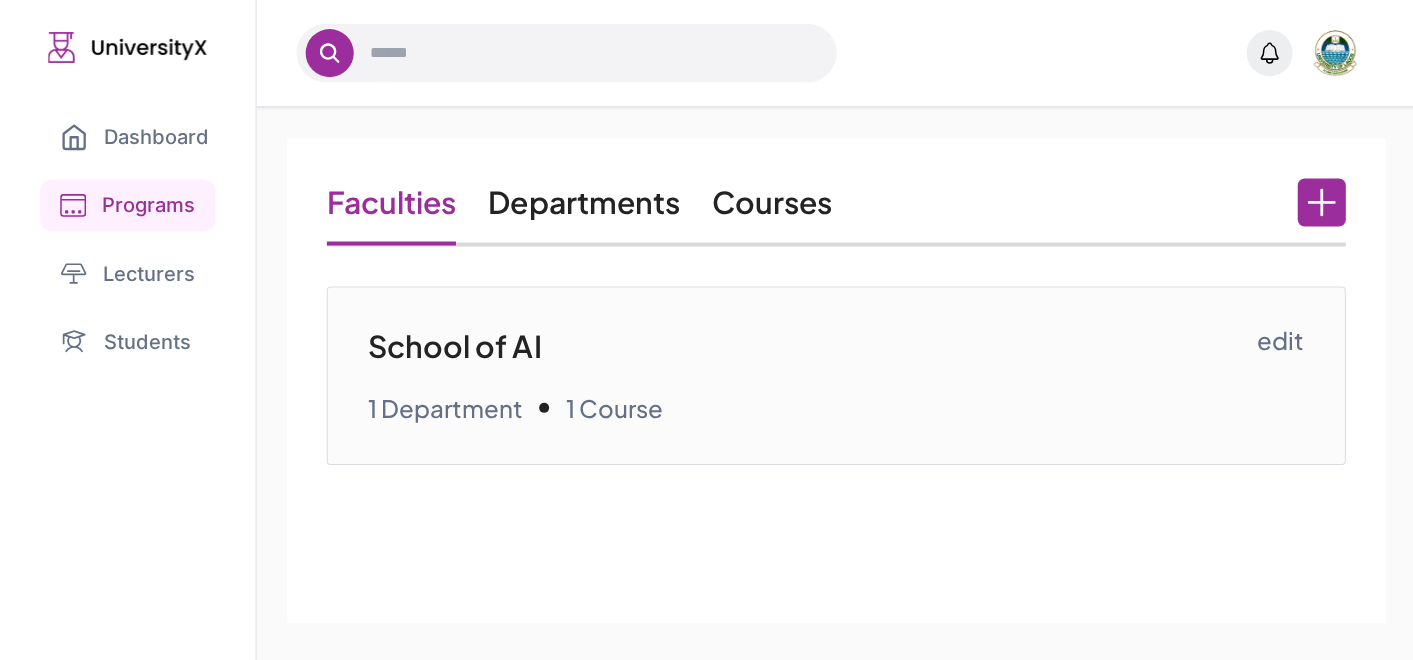click on "Courses" at bounding box center [770, 202] 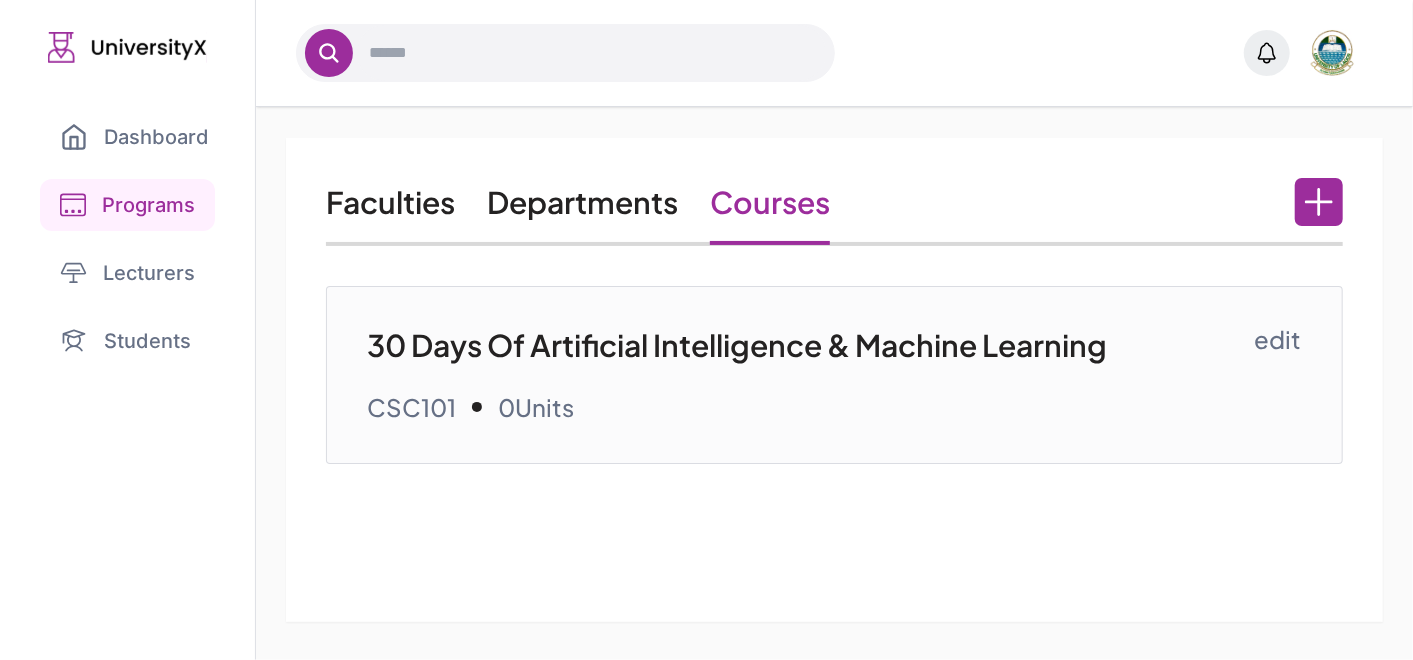 click on "30 Days Of Artificial Intelligence & Machine Learning" at bounding box center (810, 345) 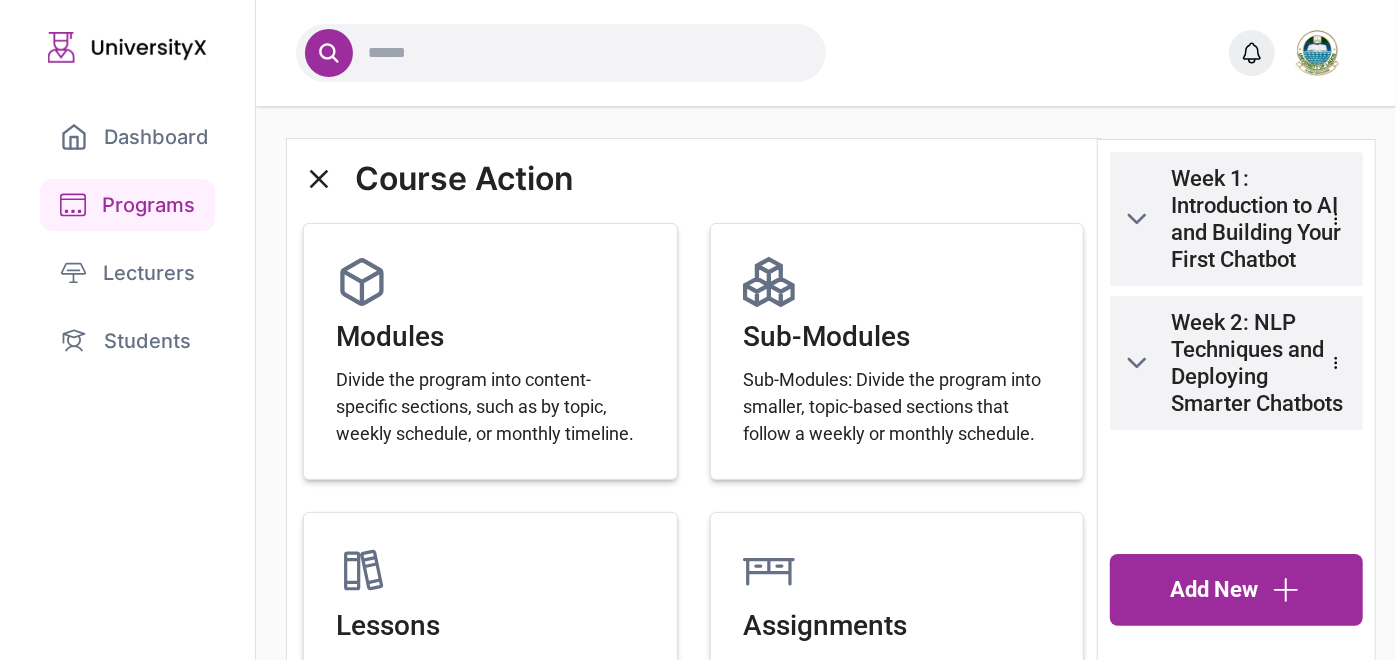 click on "Week 2: NLP Techniques and Deploying Smarter Chatbots" at bounding box center (1260, 363) 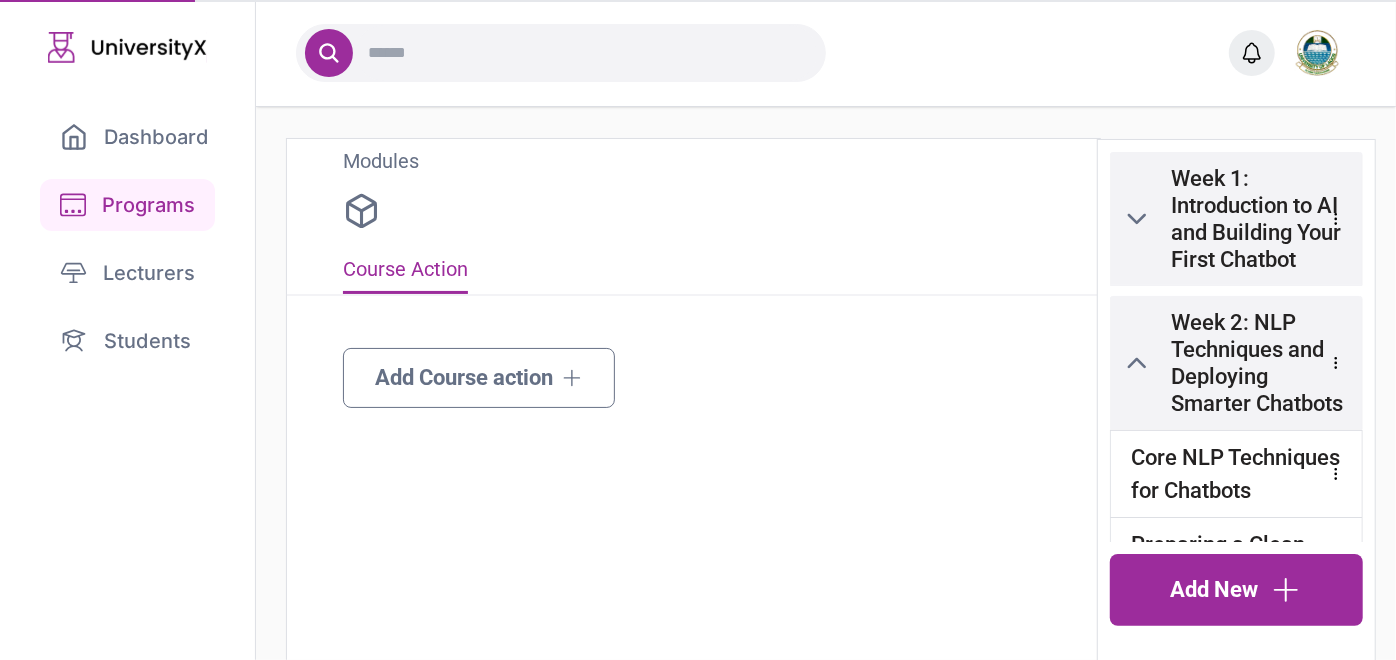 type on "**********" 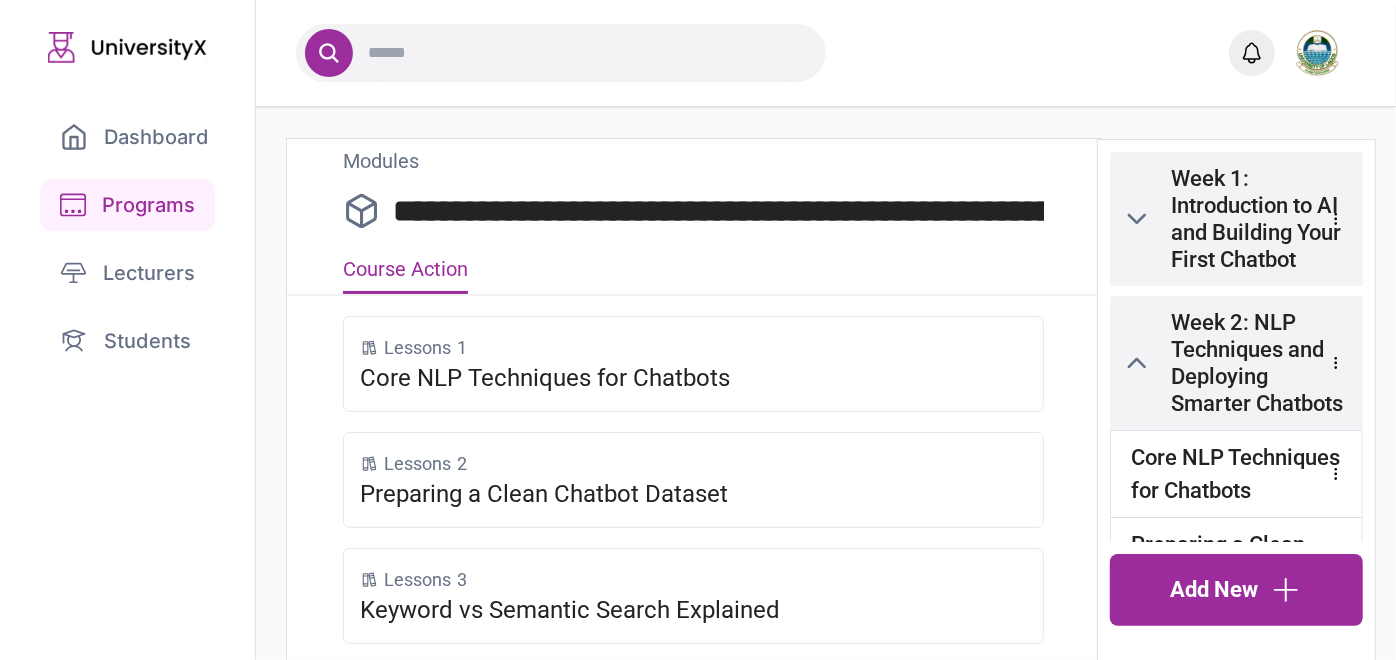 click on "Add New" at bounding box center (1236, 590) 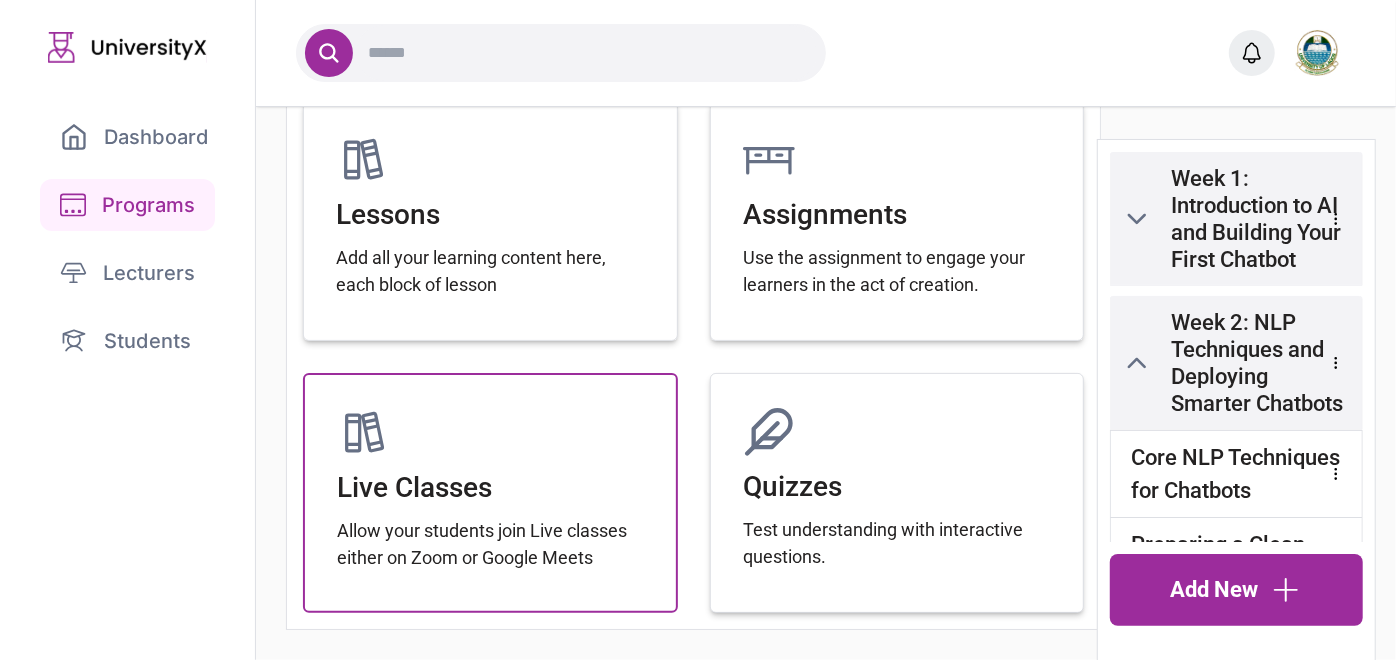 scroll, scrollTop: 409, scrollLeft: 0, axis: vertical 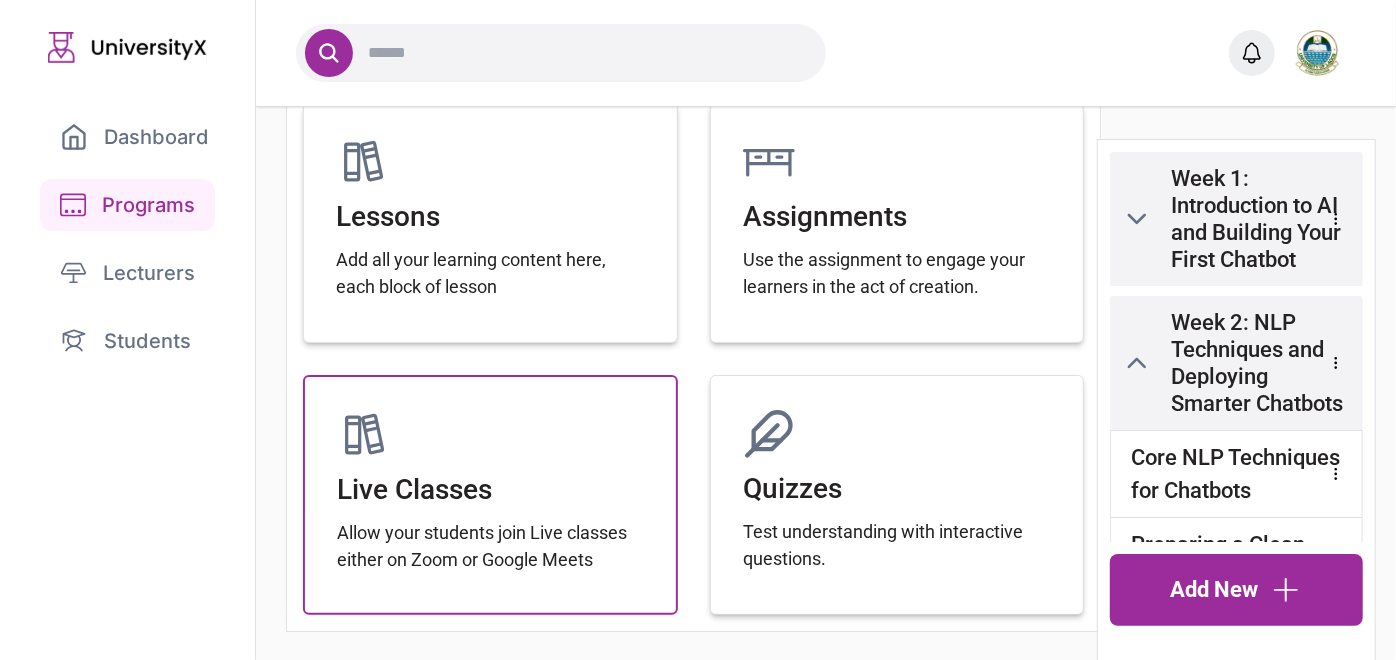 click on "Live Classes" at bounding box center [414, 490] 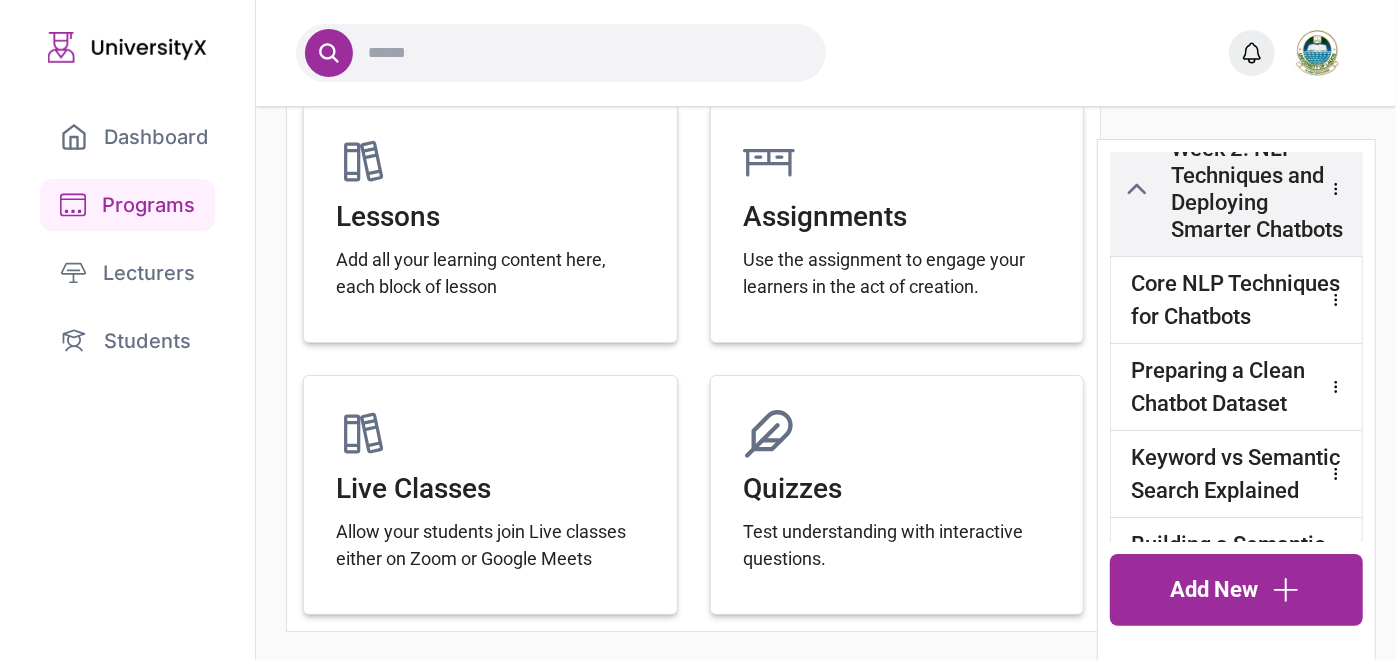 scroll, scrollTop: 175, scrollLeft: 0, axis: vertical 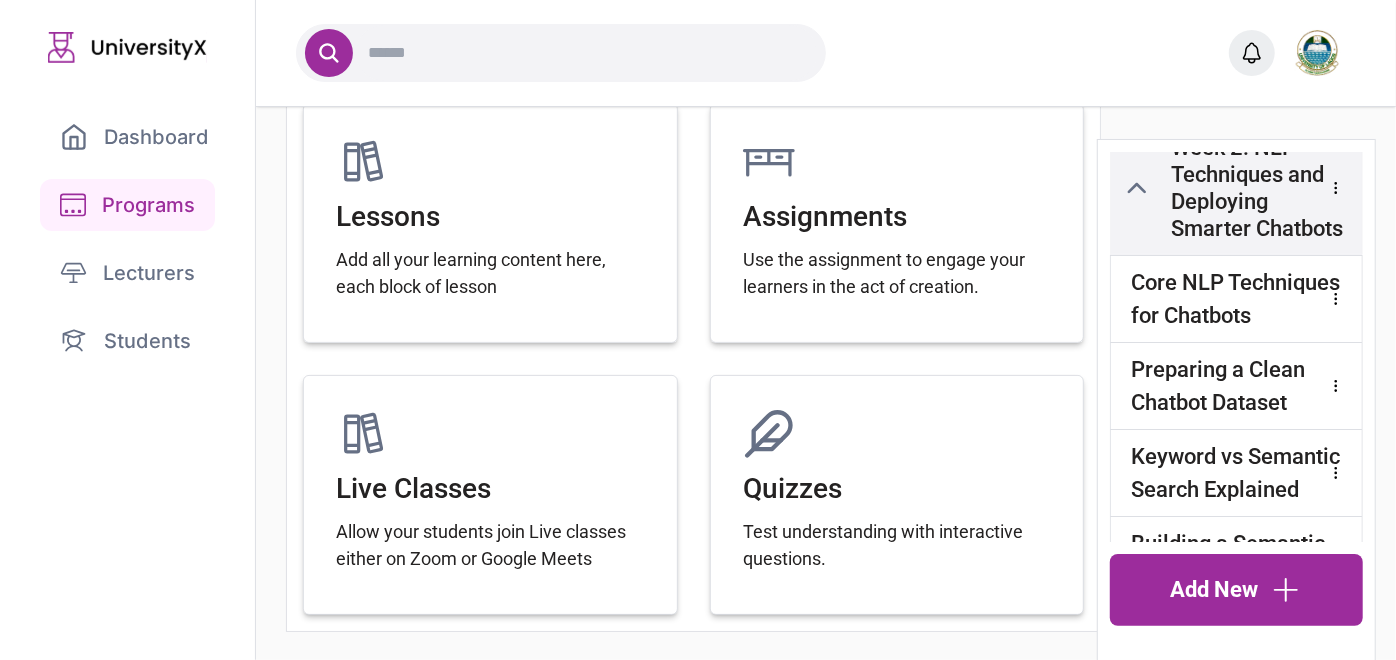 click on "Core NLP Techniques for Chatbots" at bounding box center (1236, 299) 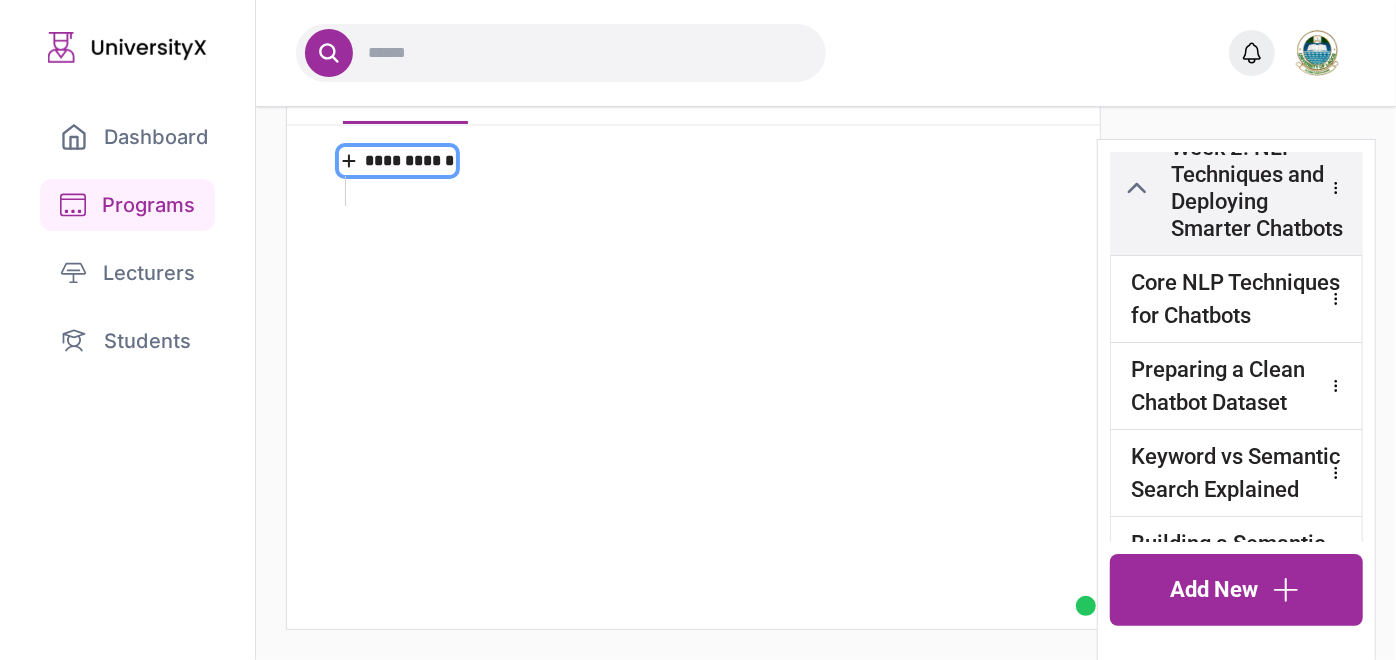 scroll, scrollTop: 0, scrollLeft: 0, axis: both 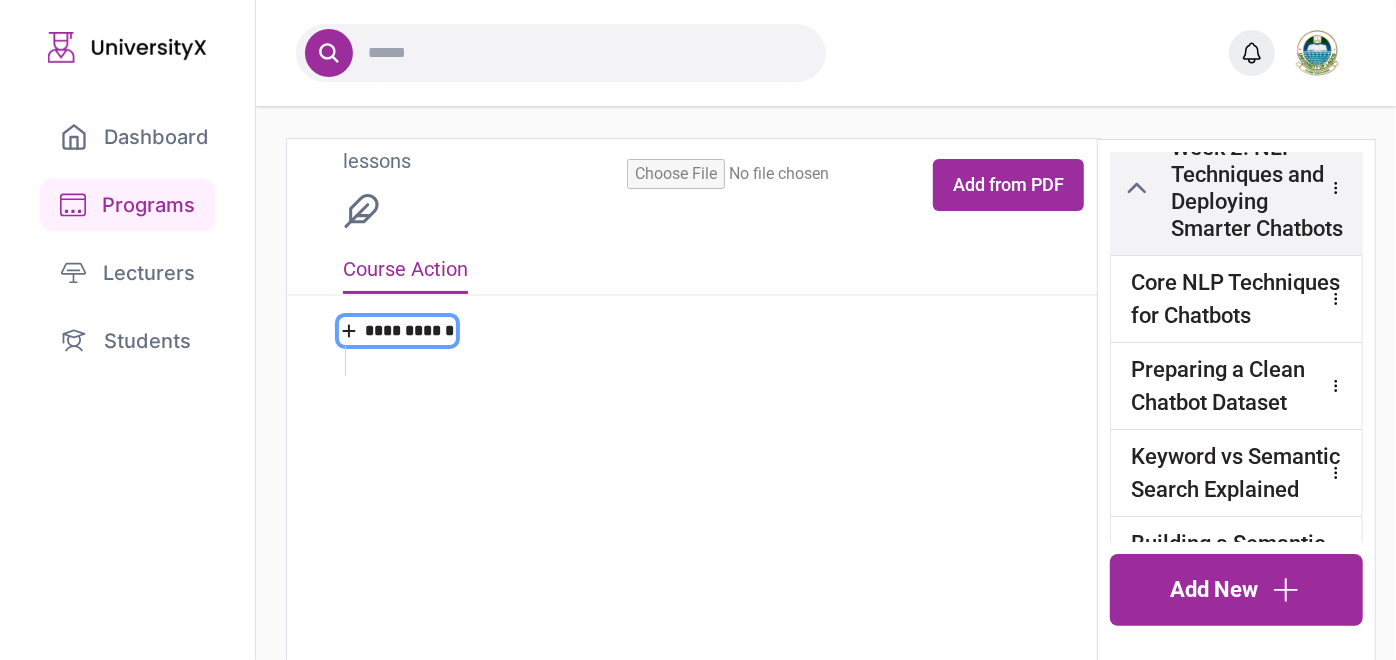 type on "**********" 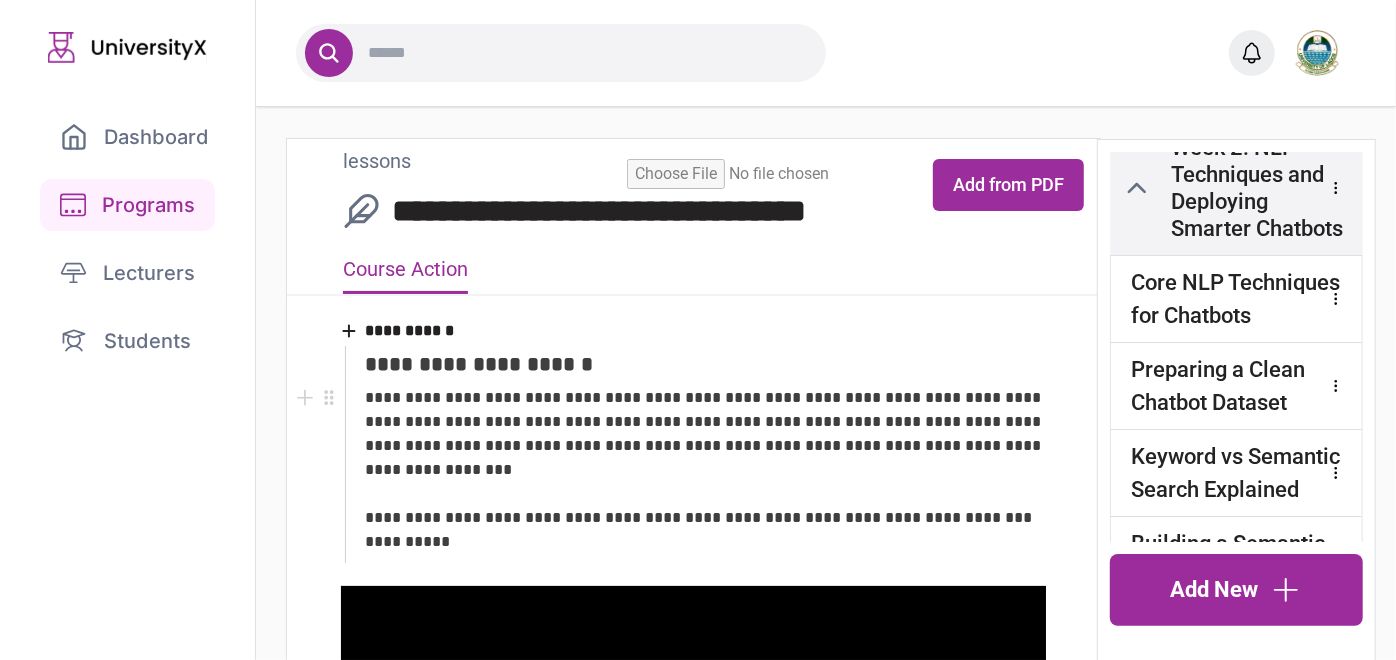 click on "**********" at bounding box center (407, 541) 